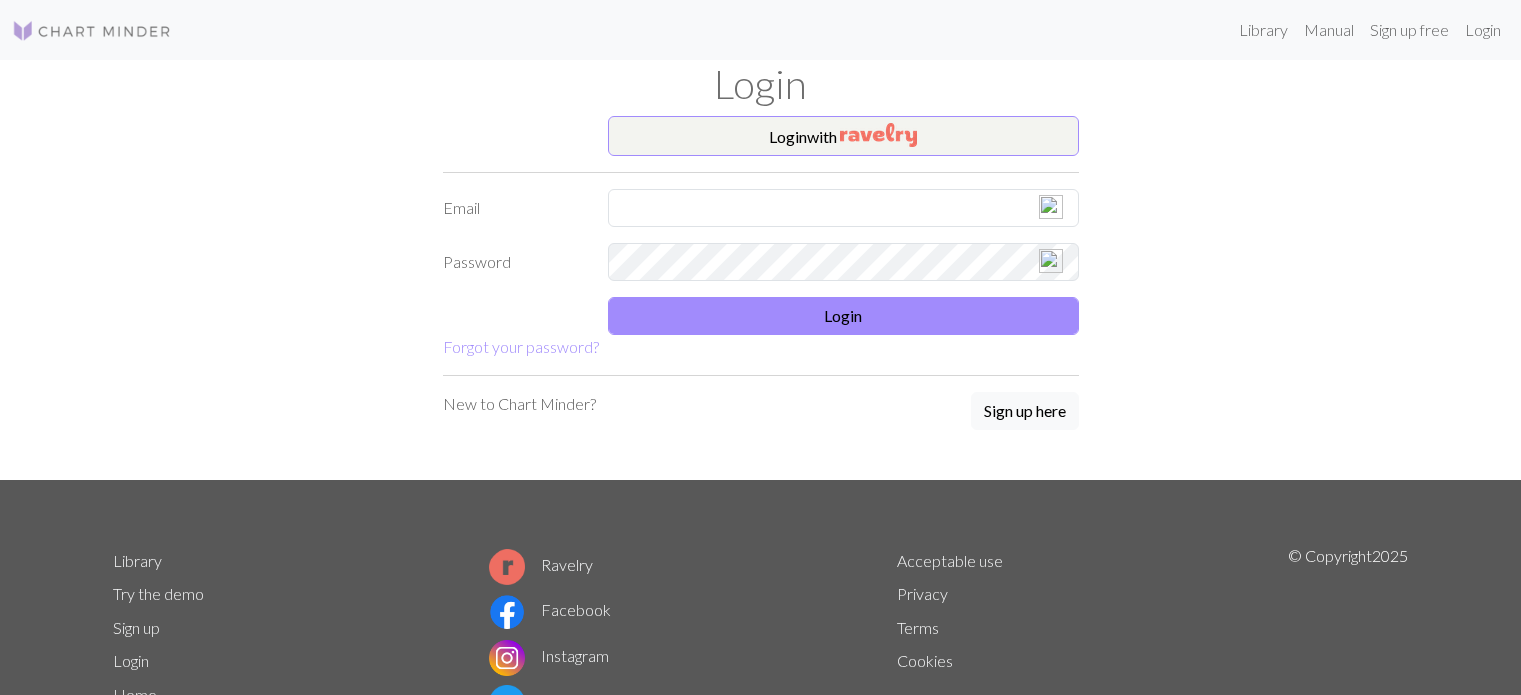 scroll, scrollTop: 0, scrollLeft: 0, axis: both 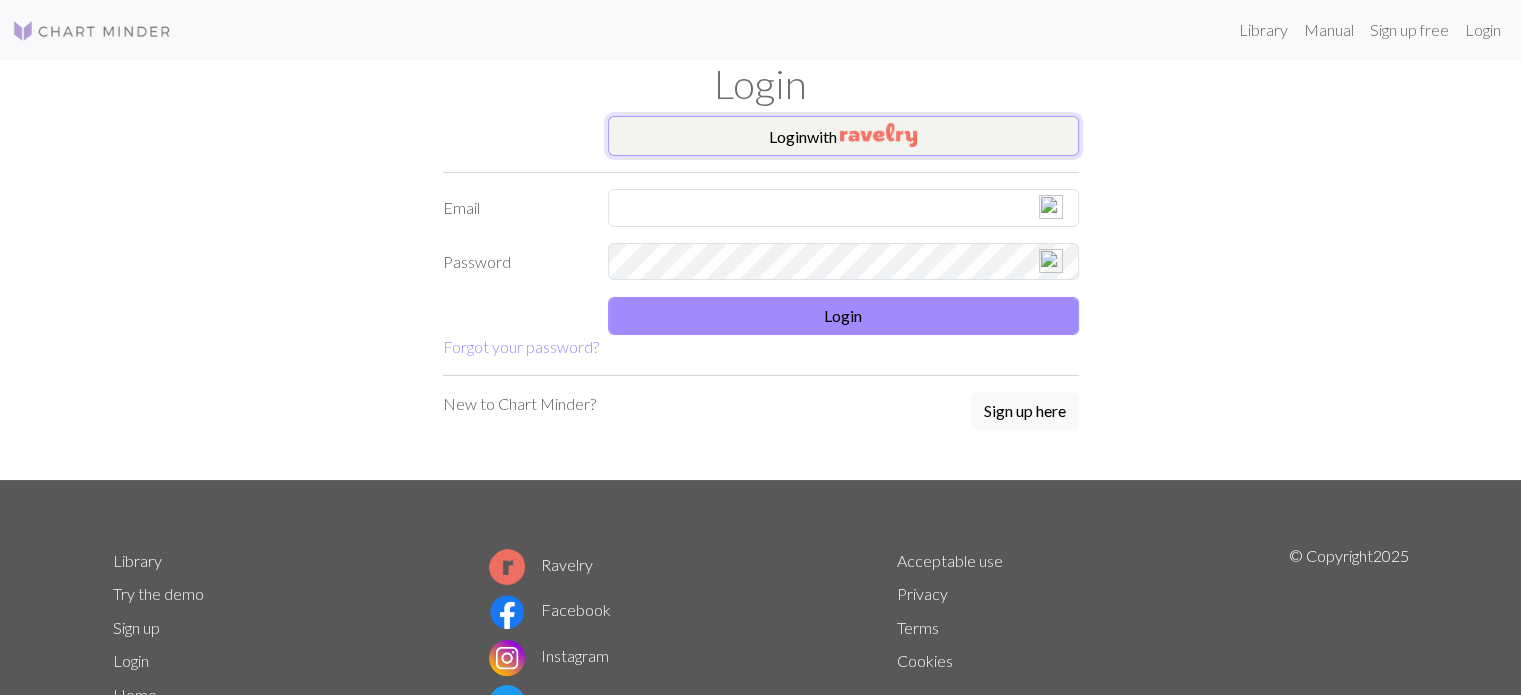 click on "Login  with" at bounding box center (843, 136) 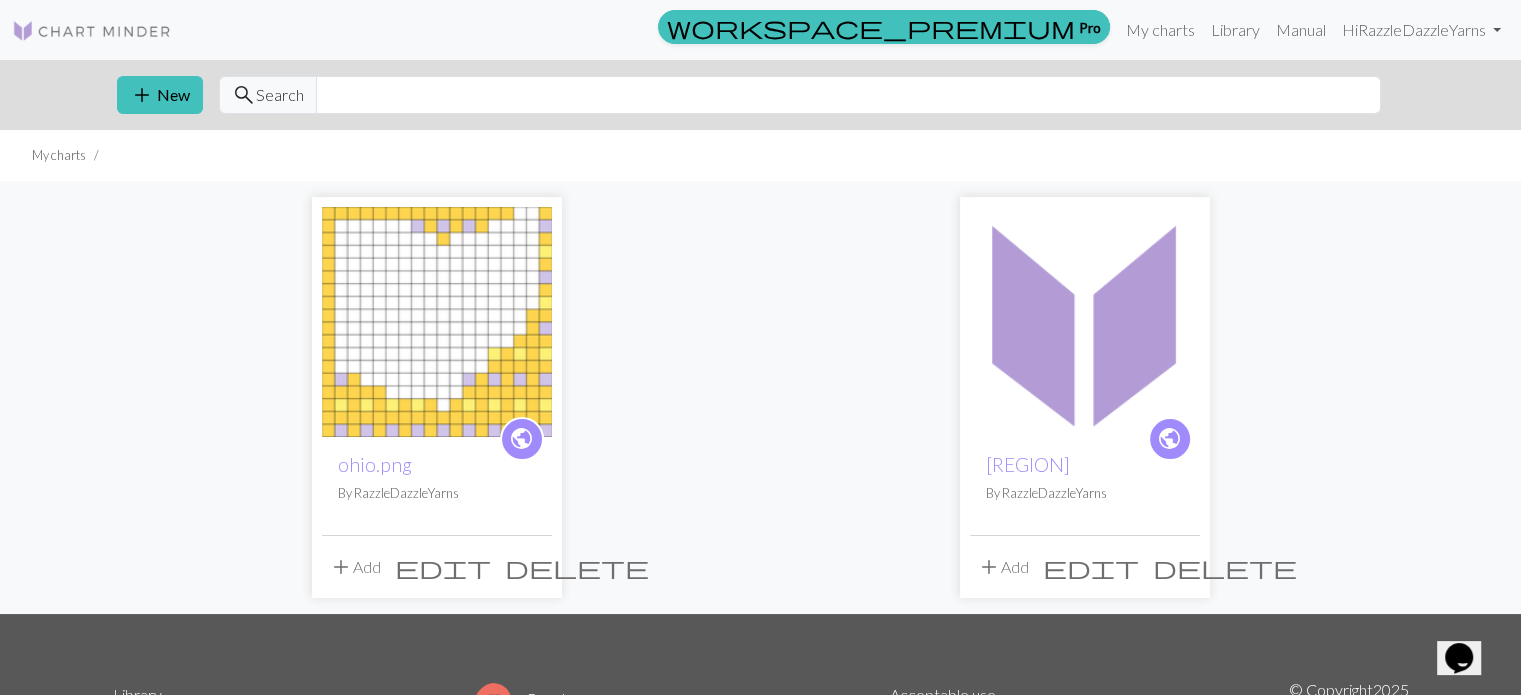 click on "delete" at bounding box center (577, 567) 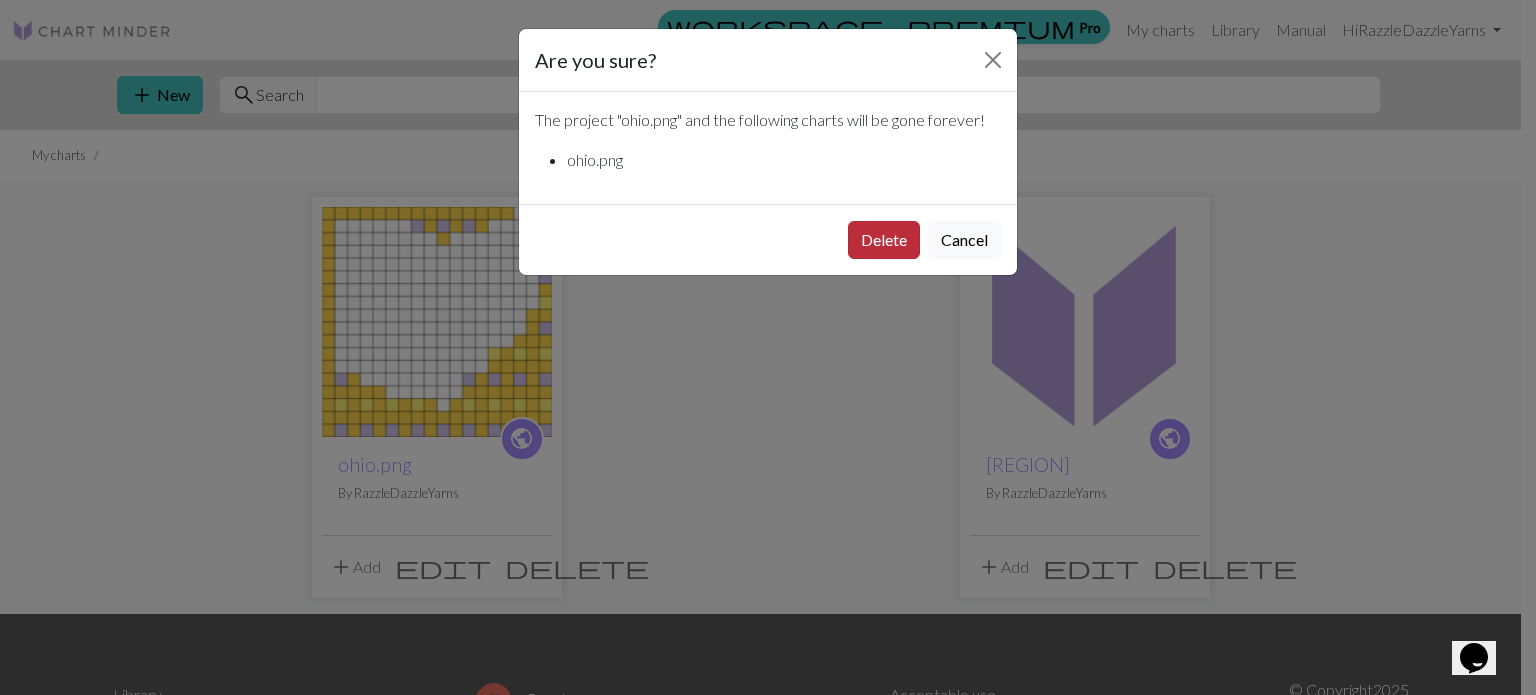 click on "Delete" at bounding box center (884, 240) 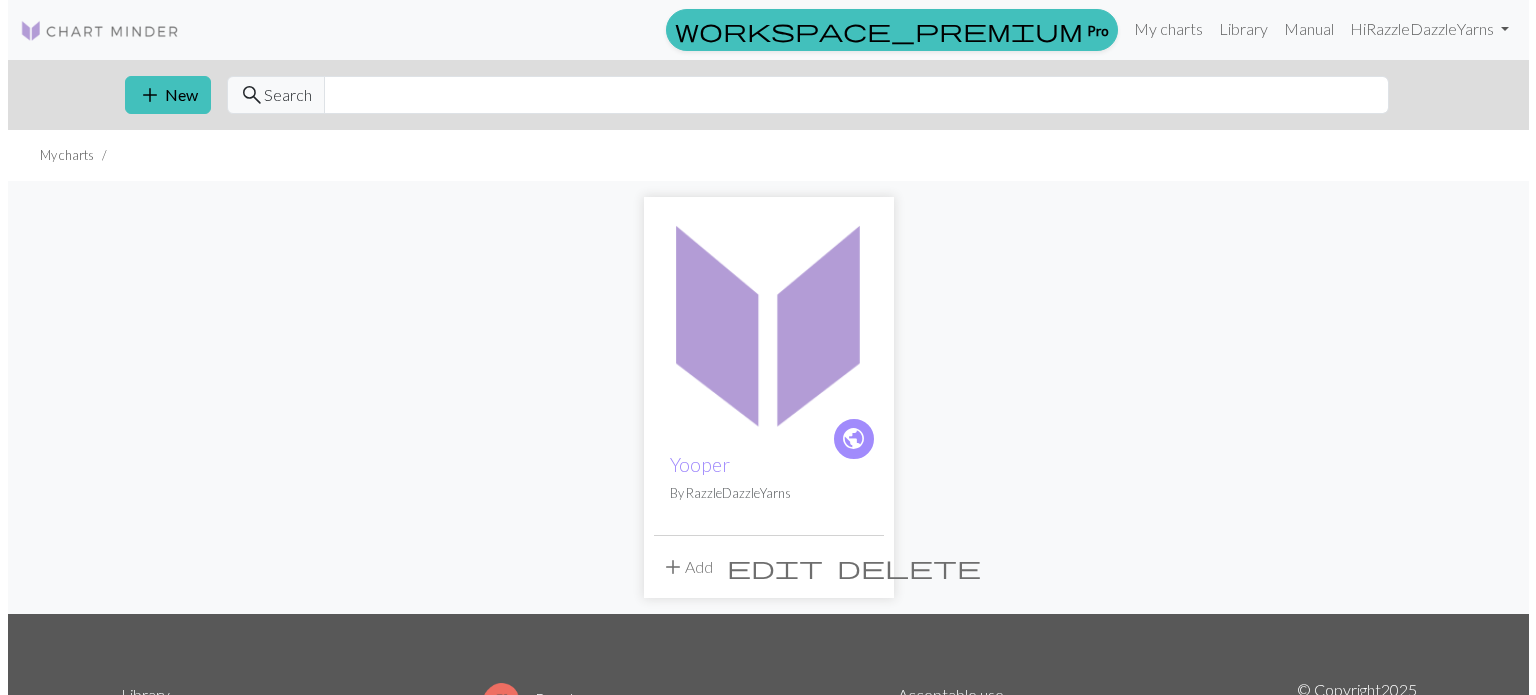 scroll, scrollTop: 0, scrollLeft: 0, axis: both 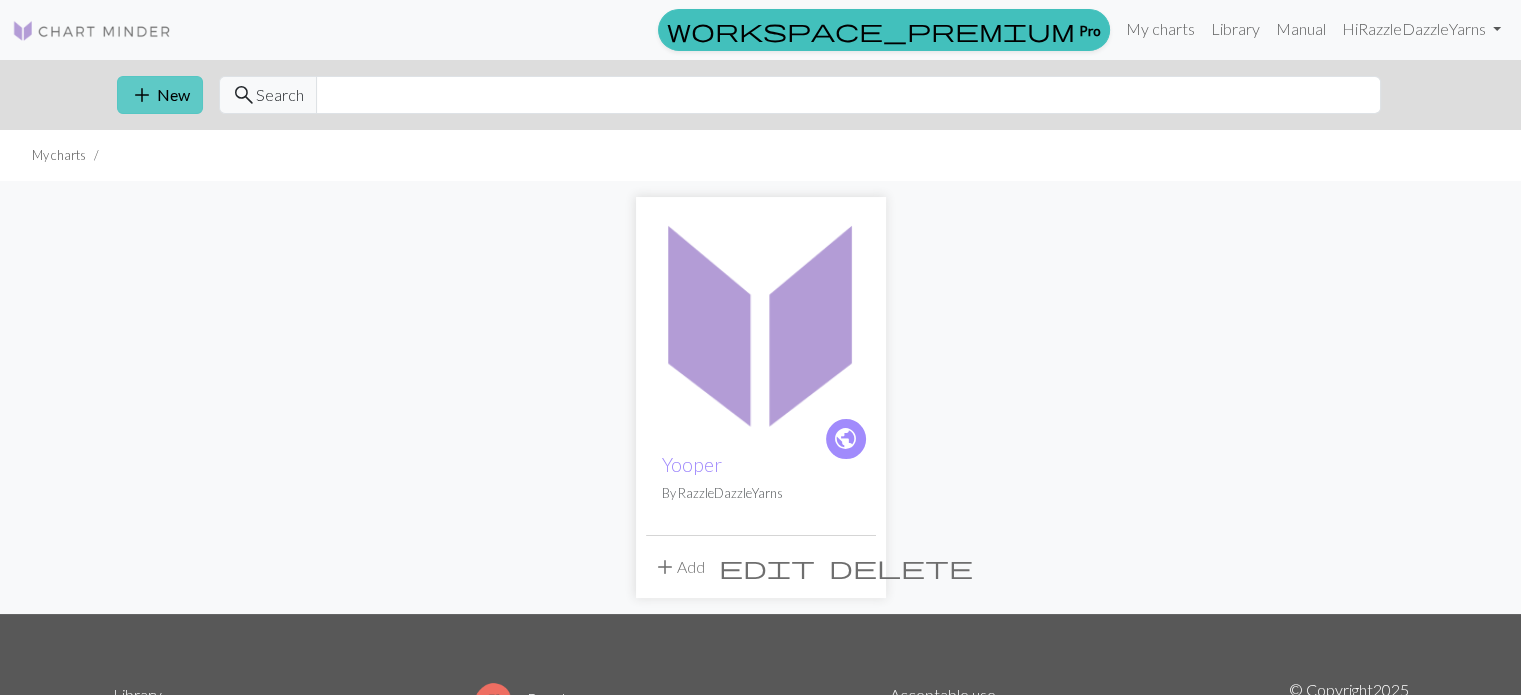 click on "add   New" at bounding box center [160, 95] 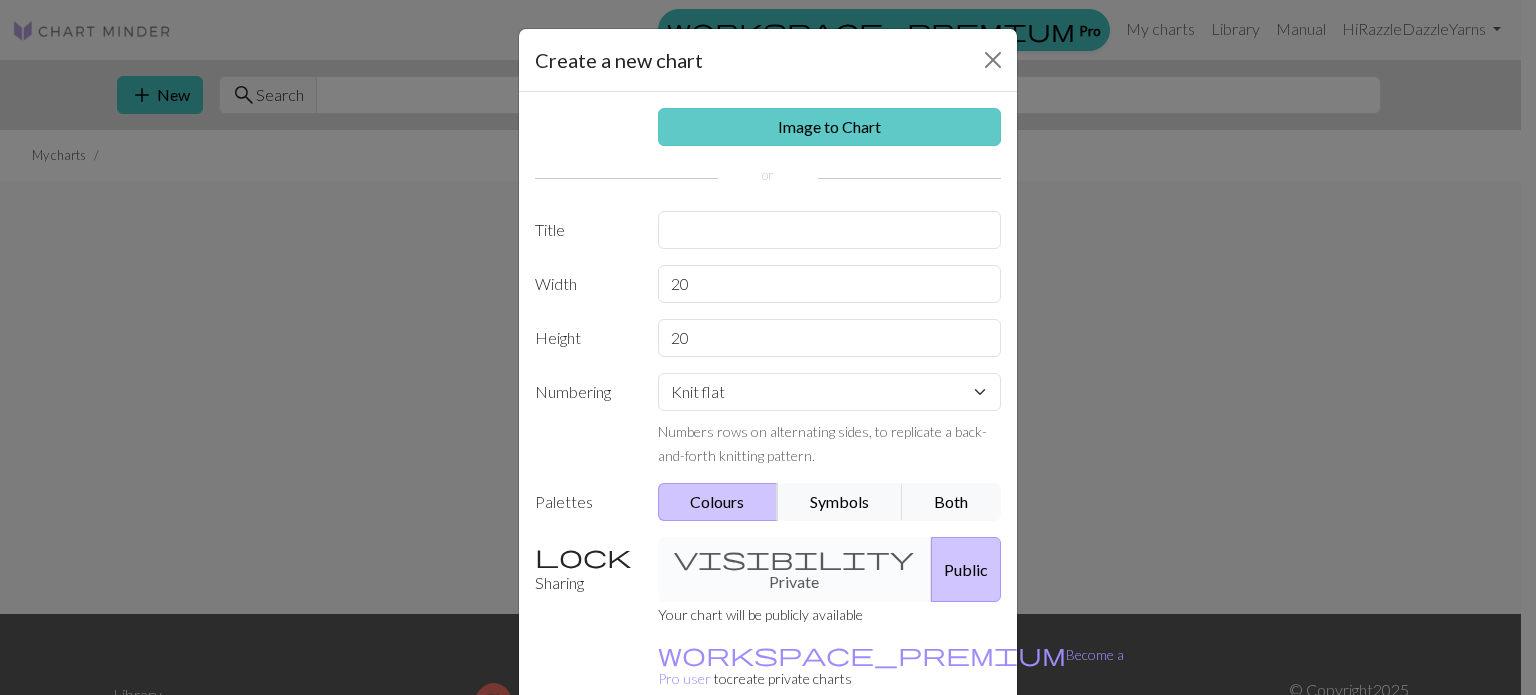 click on "Image to Chart" at bounding box center (830, 127) 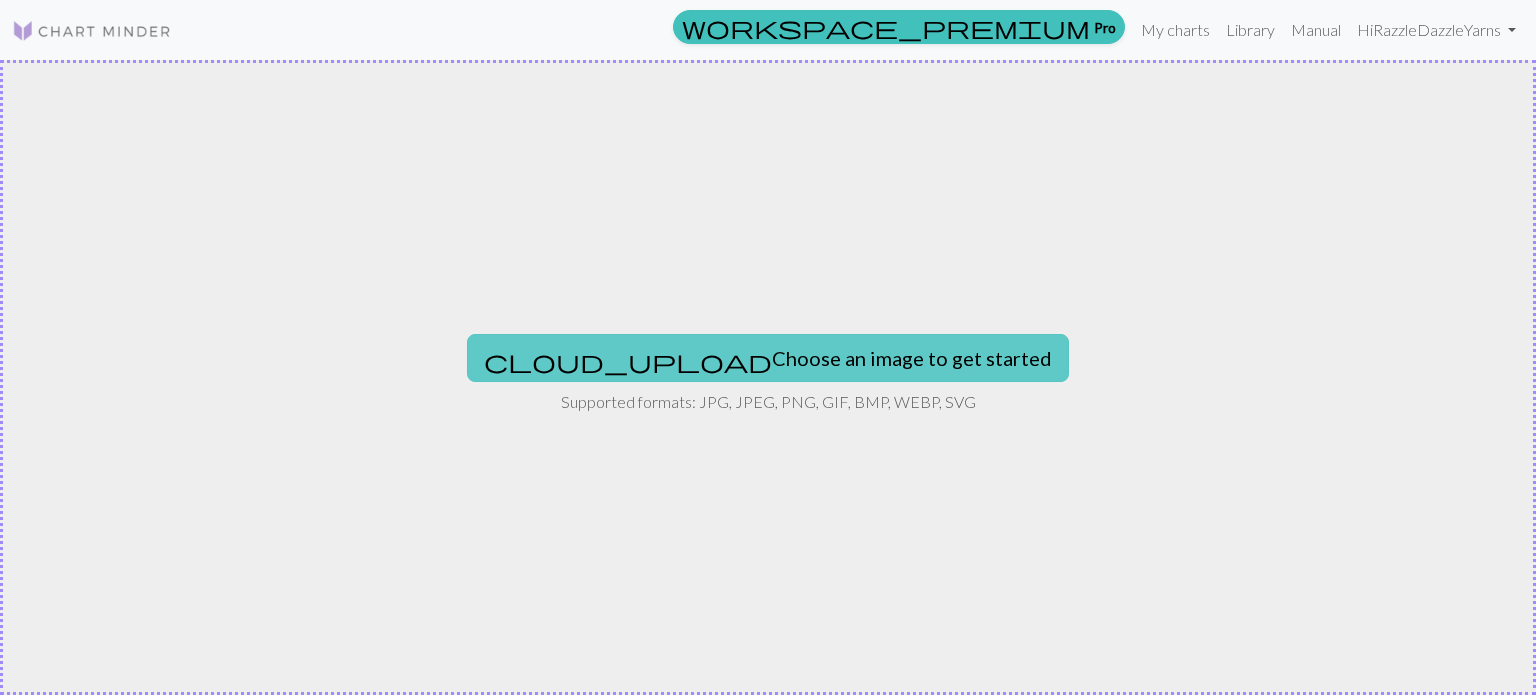 click on "cloud_upload  Choose an image to get started" at bounding box center (768, 358) 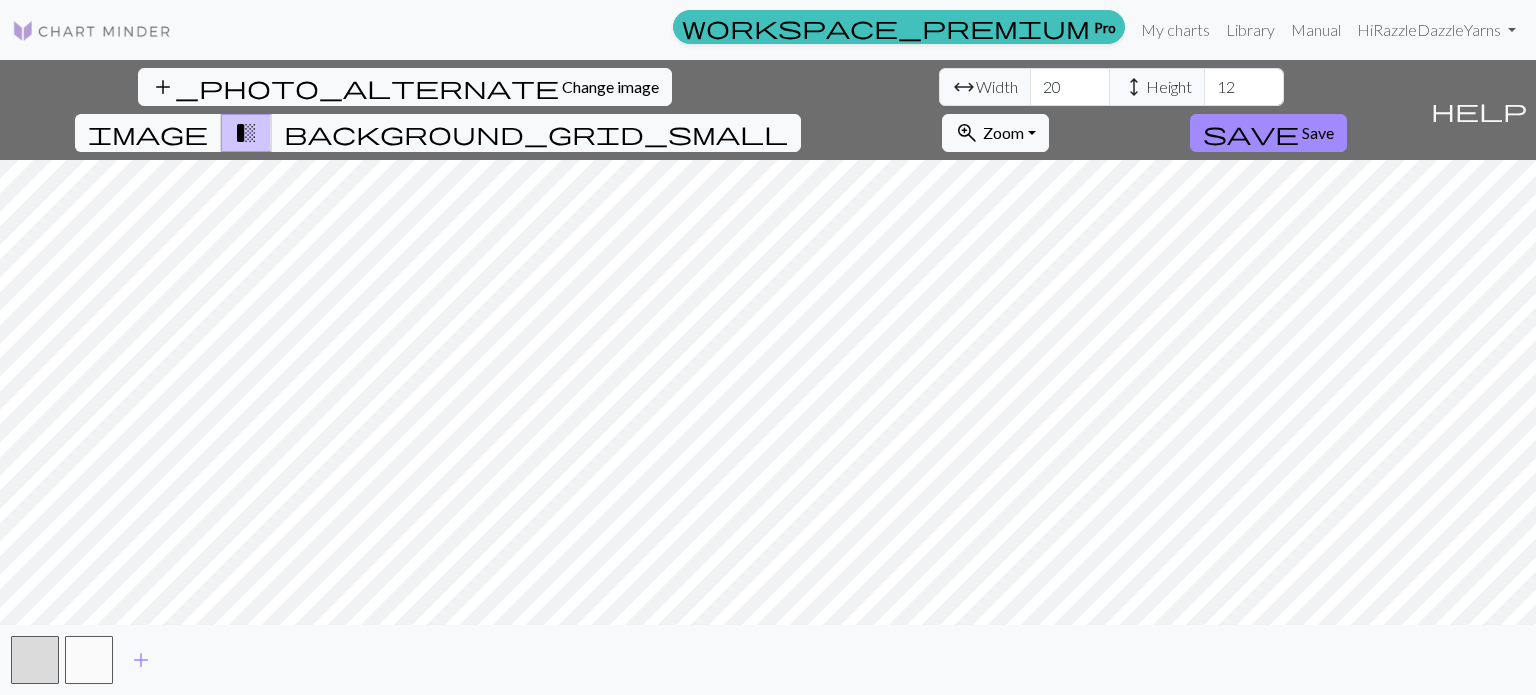 click on "Width" at bounding box center (997, 87) 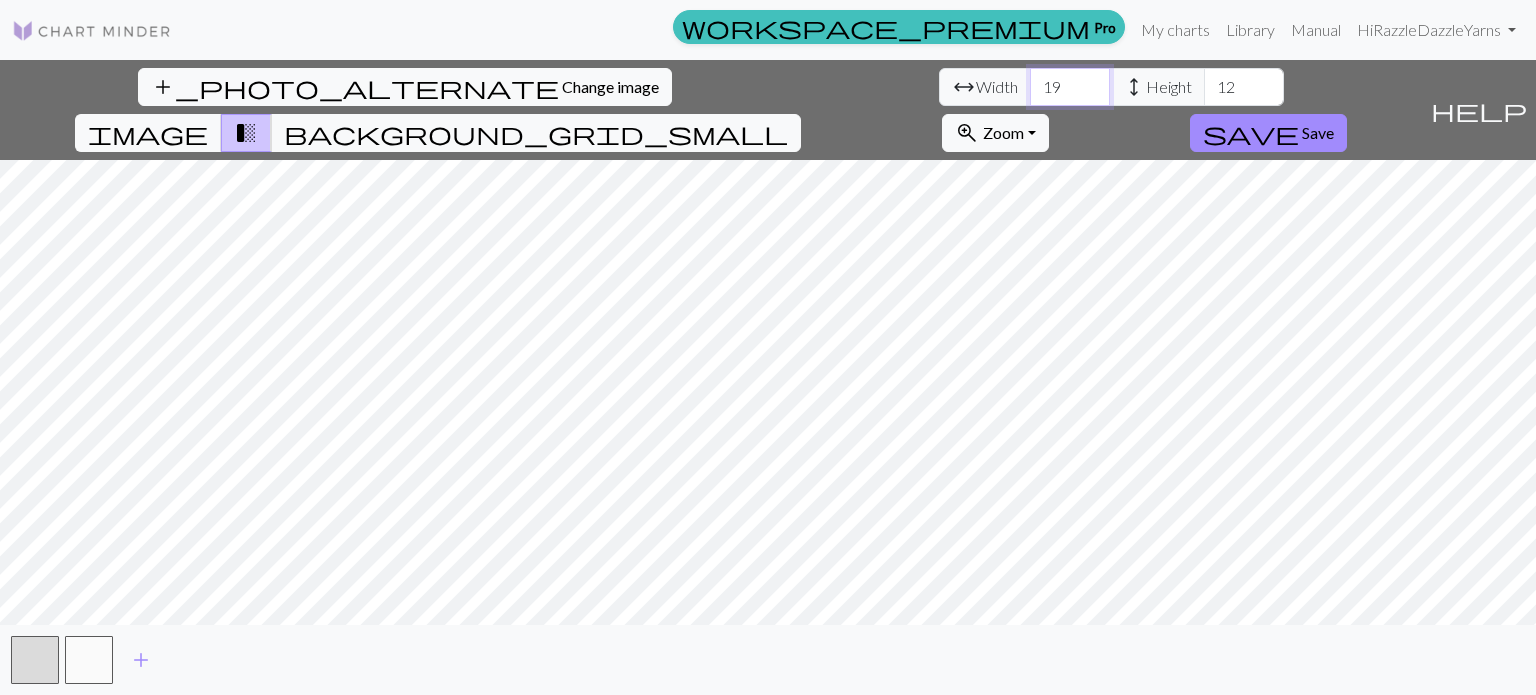 click on "19" at bounding box center (1070, 87) 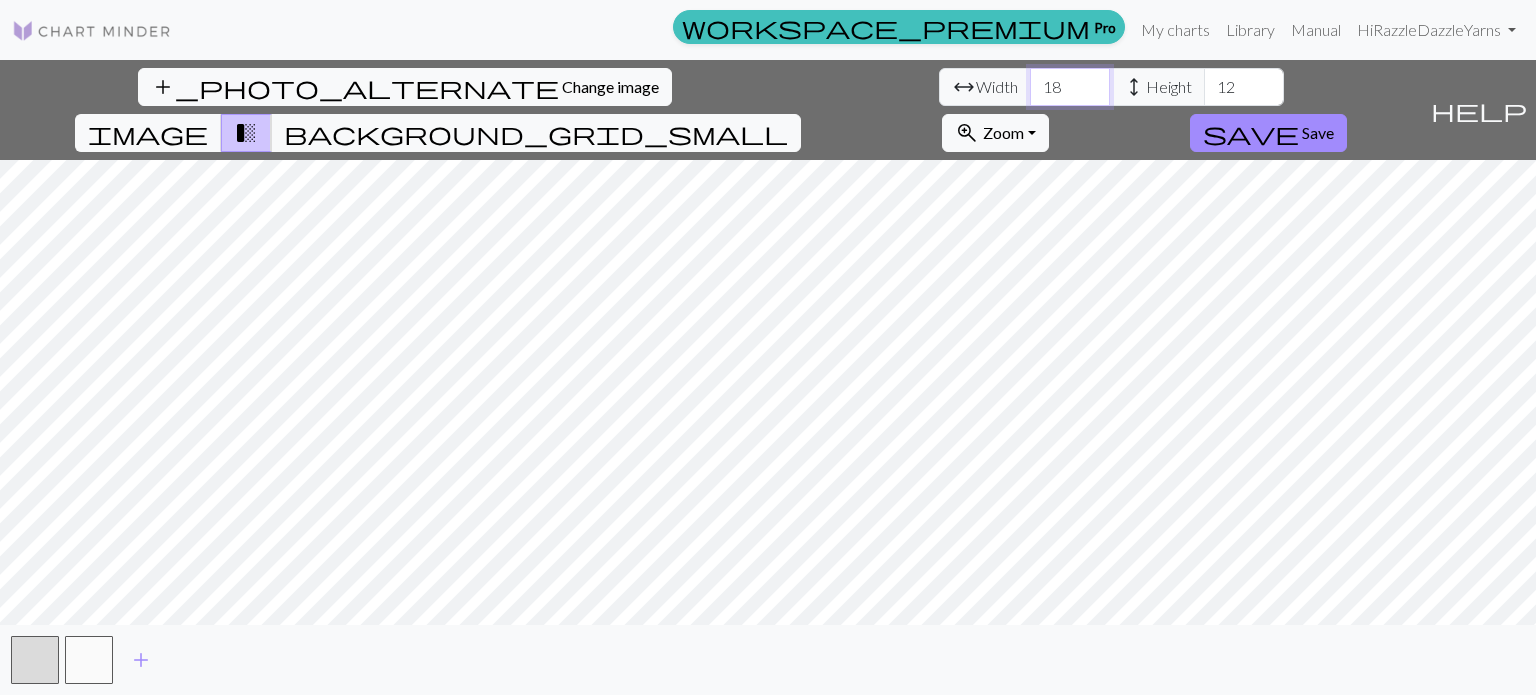click on "18" at bounding box center (1070, 87) 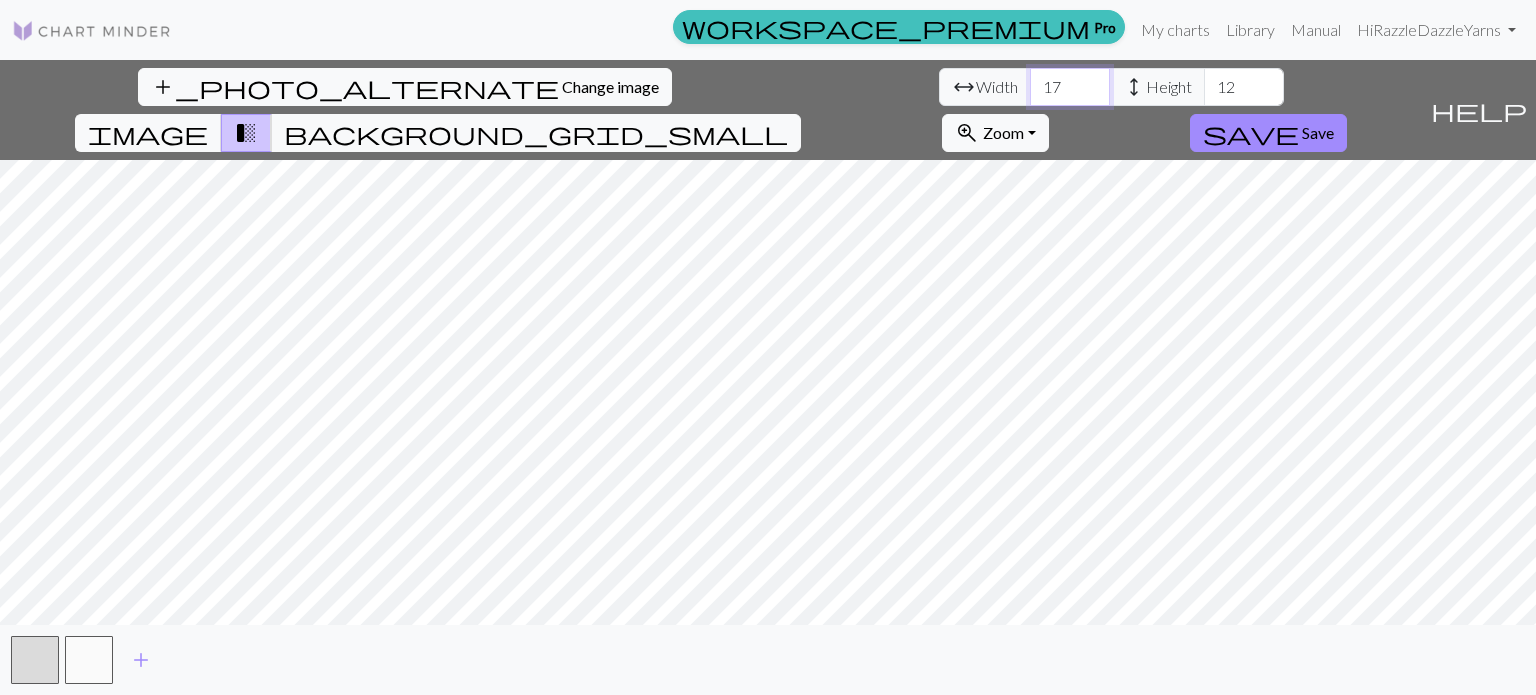 click on "17" at bounding box center (1070, 87) 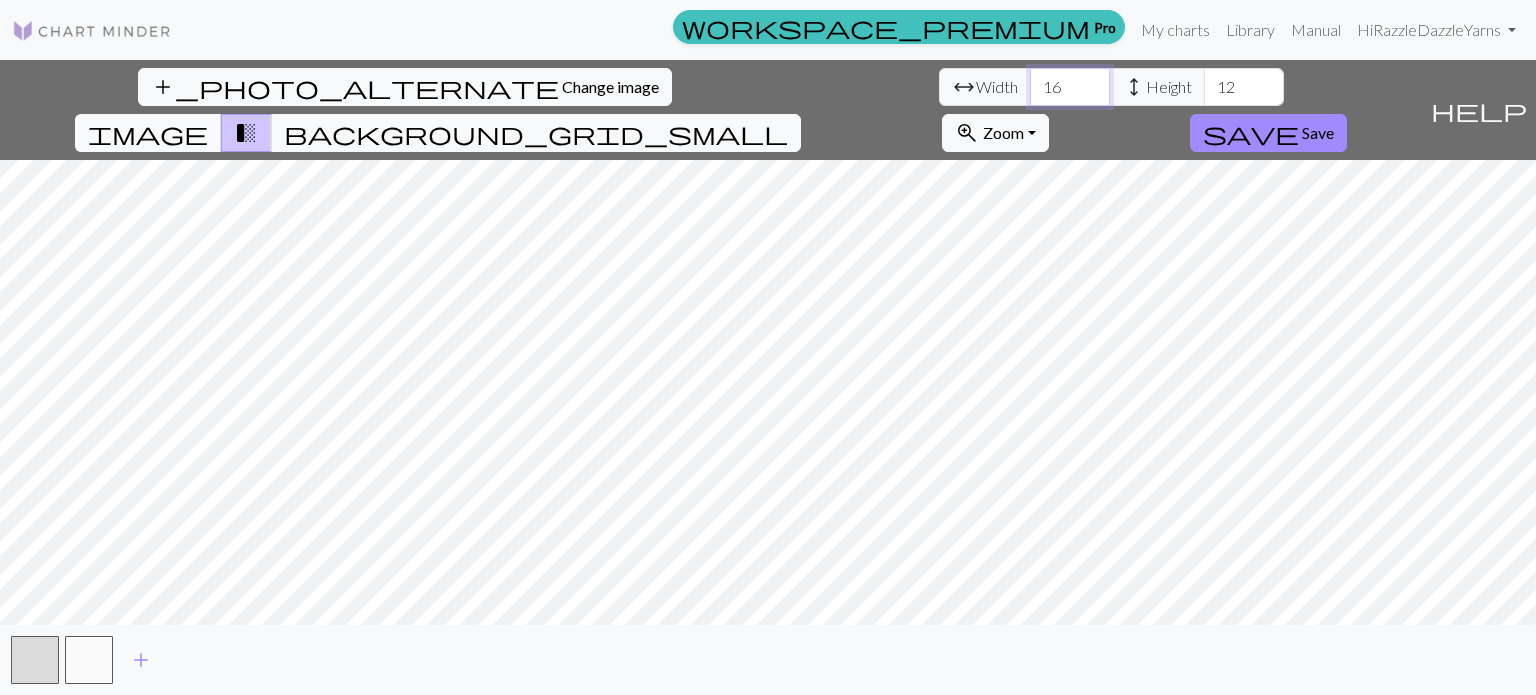 type on "16" 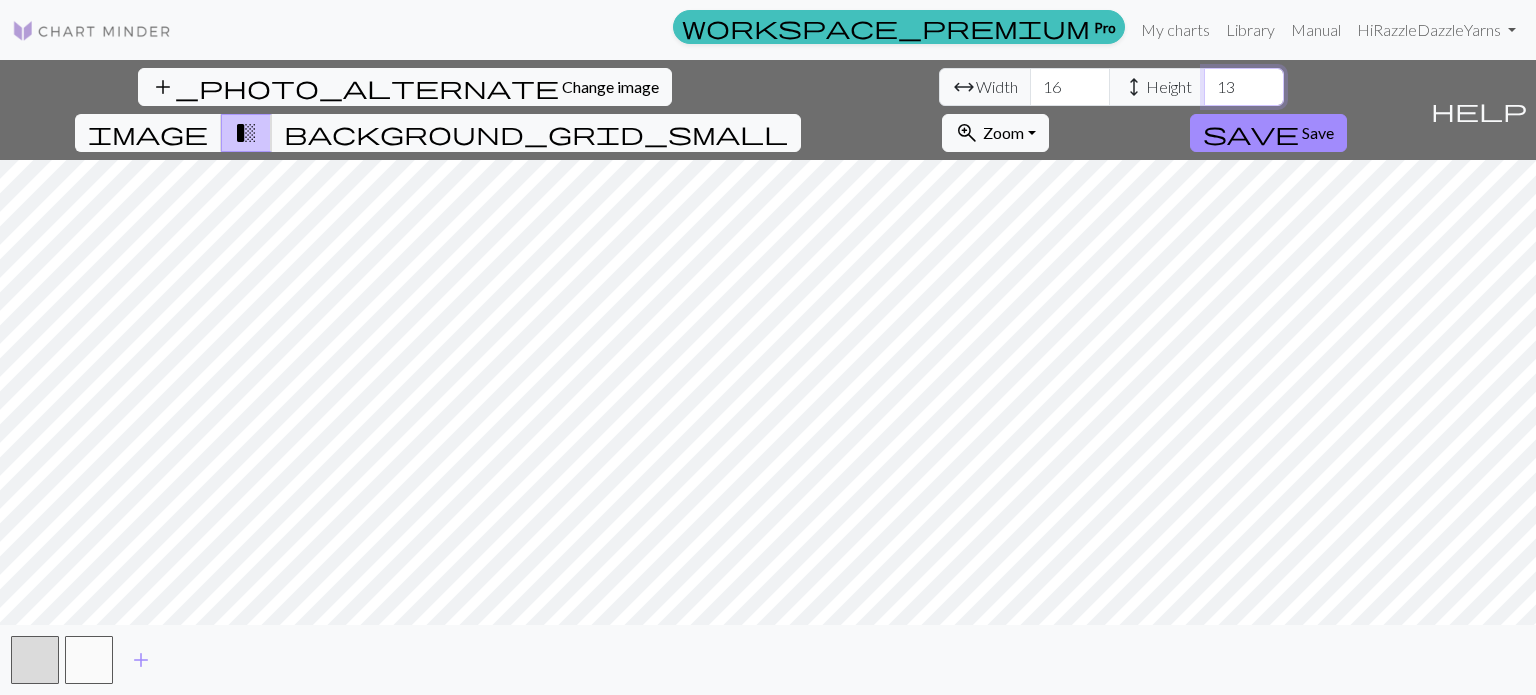 click on "13" at bounding box center (1244, 87) 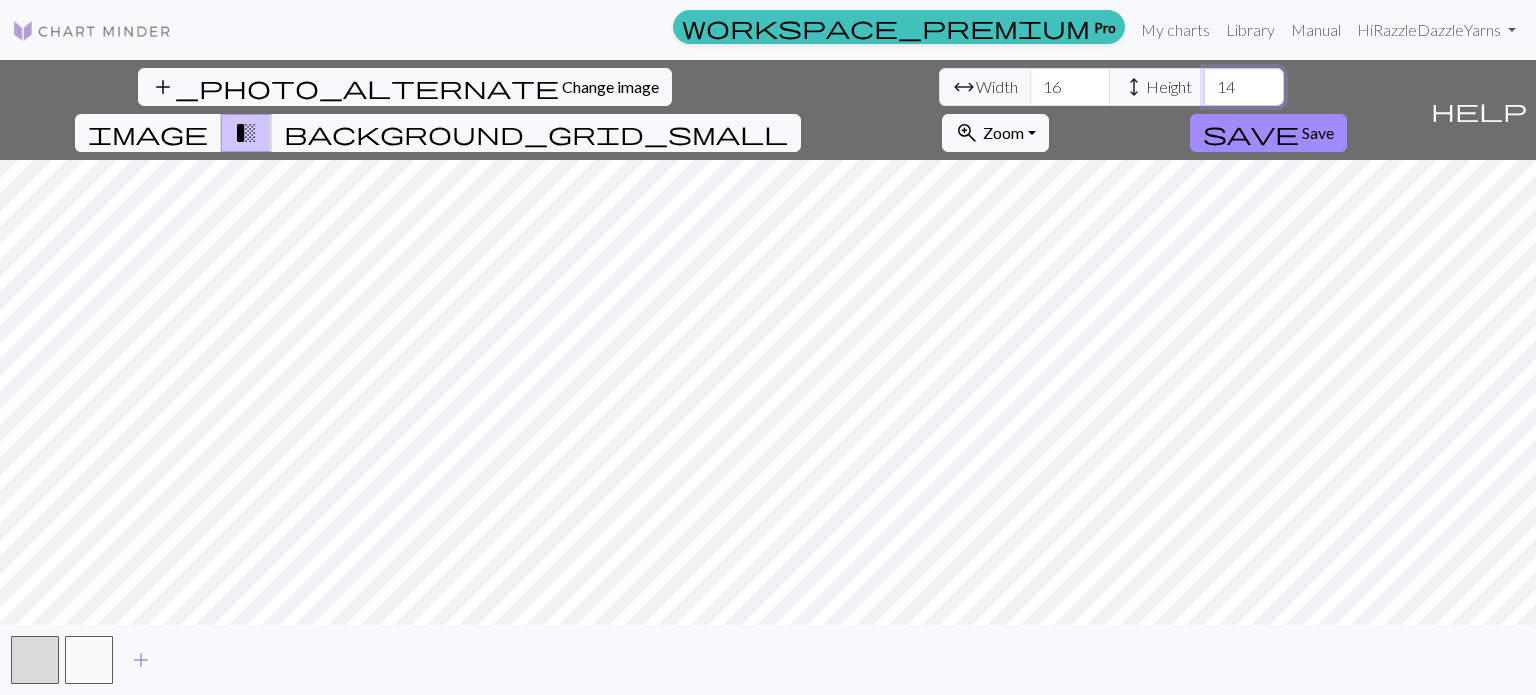 click on "14" at bounding box center (1244, 87) 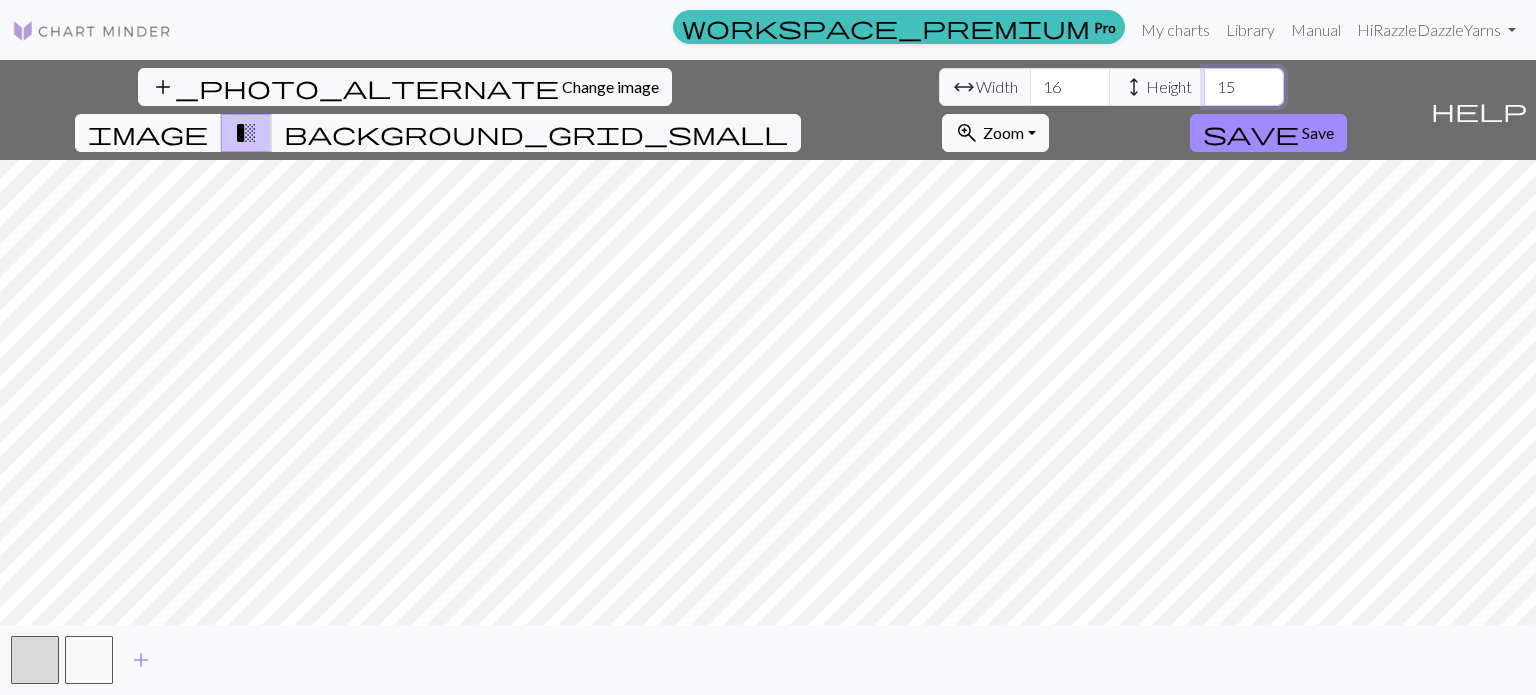 click on "15" at bounding box center (1244, 87) 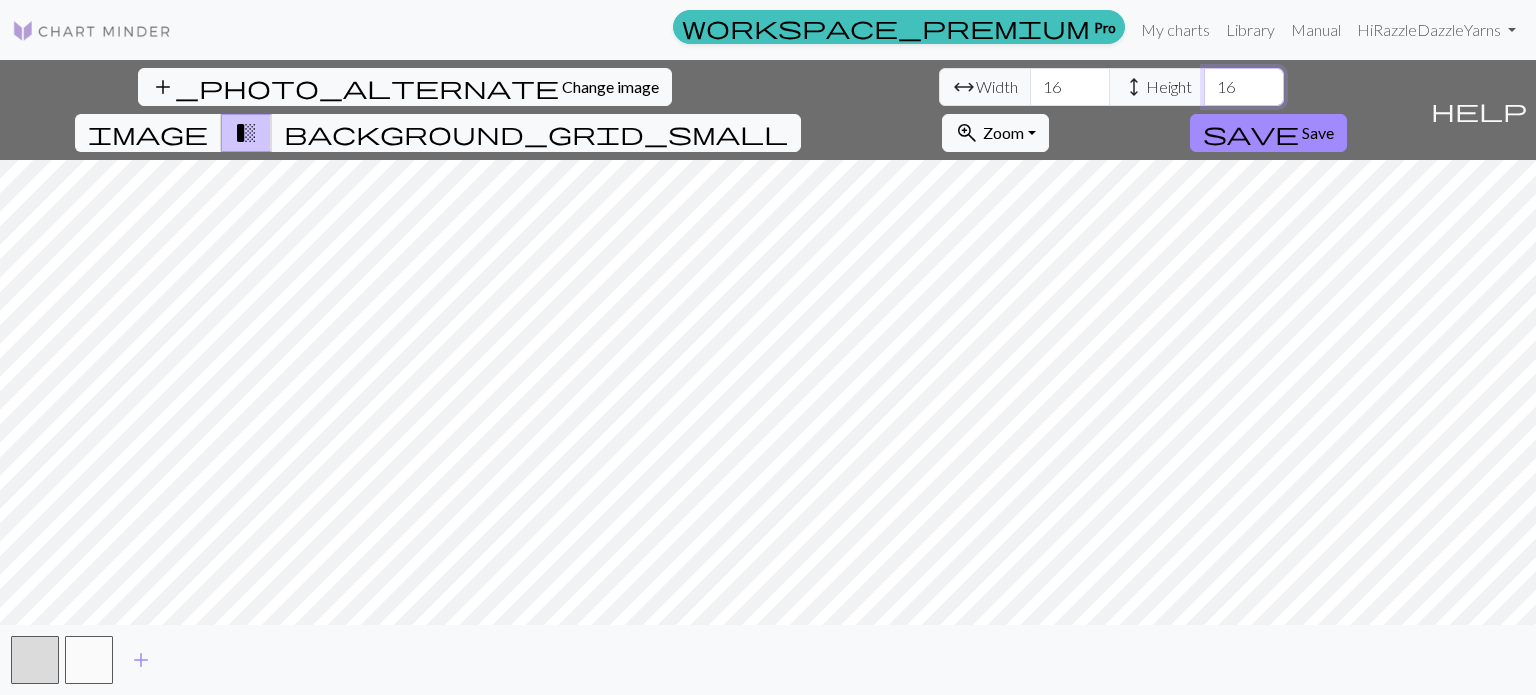 click on "16" at bounding box center (1244, 87) 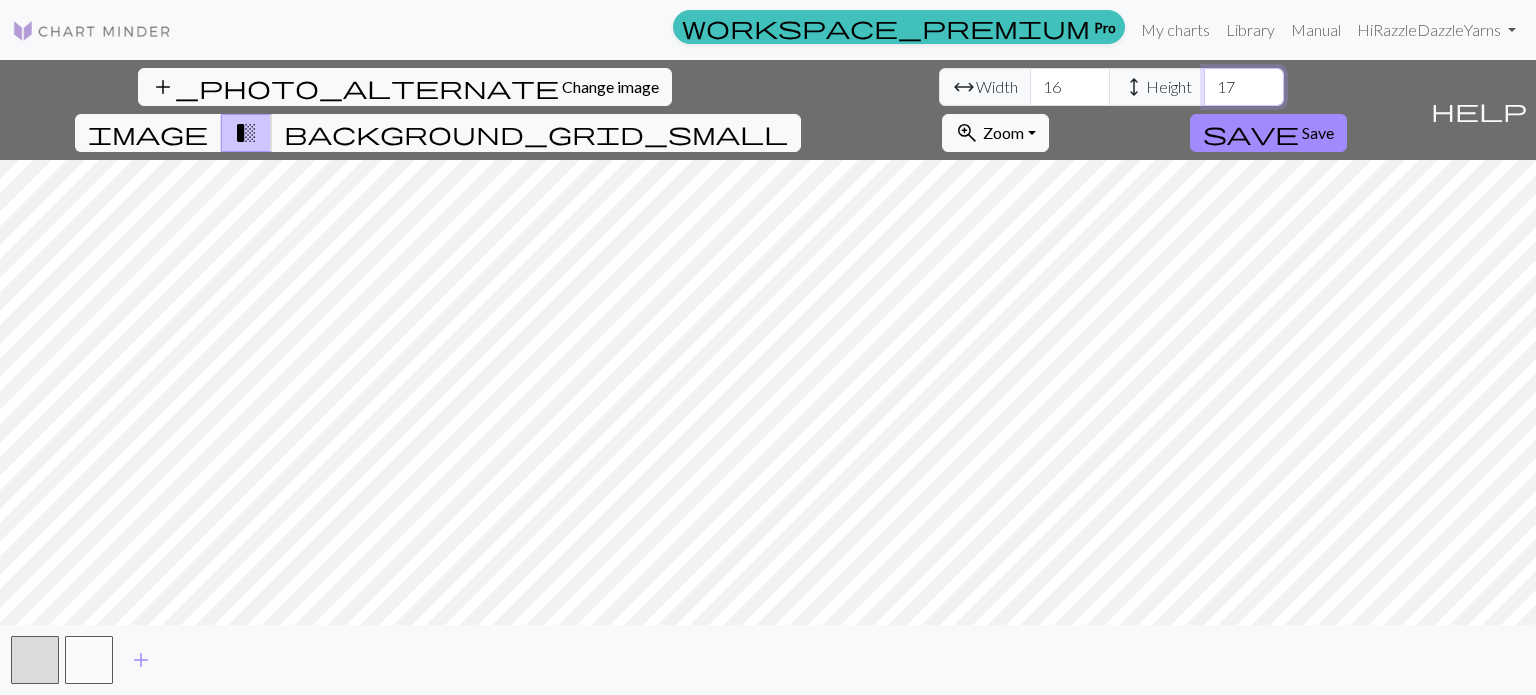 click on "17" at bounding box center [1244, 87] 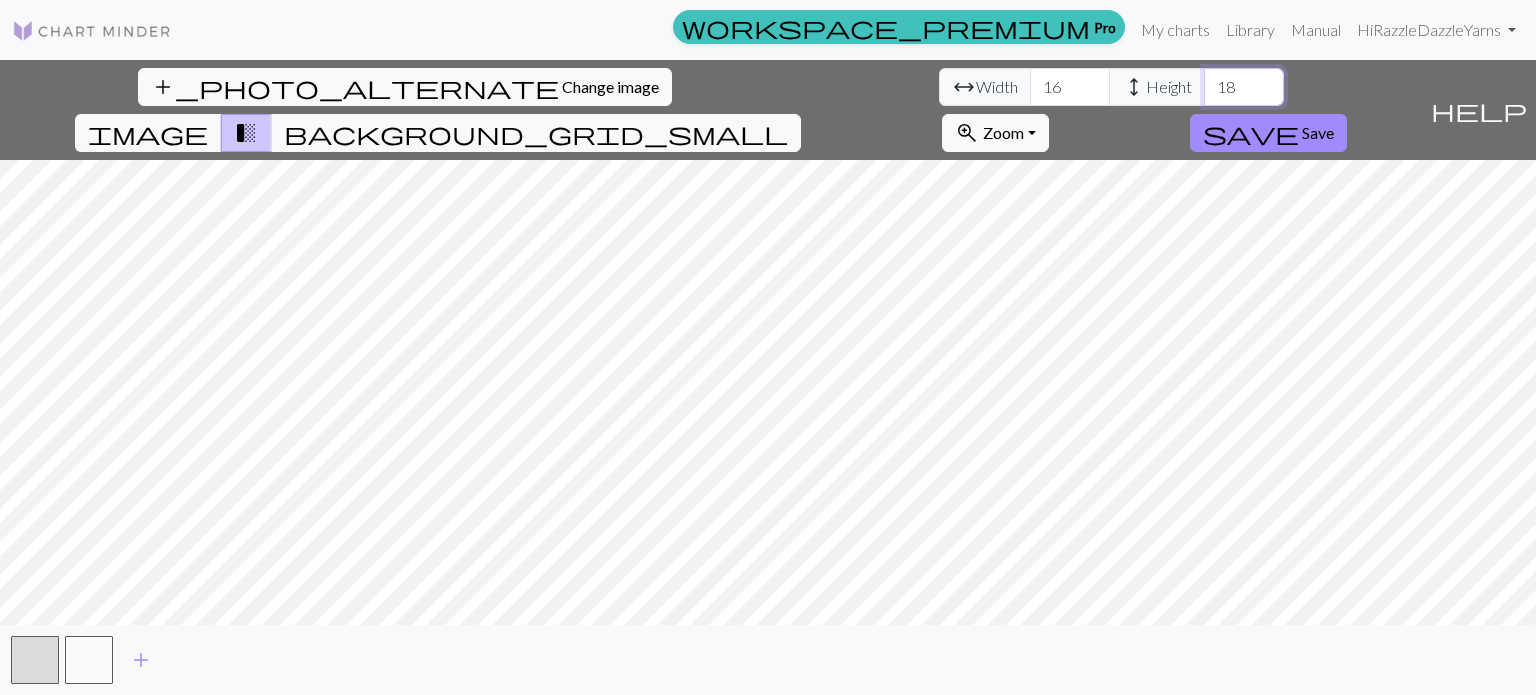 click on "18" at bounding box center [1244, 87] 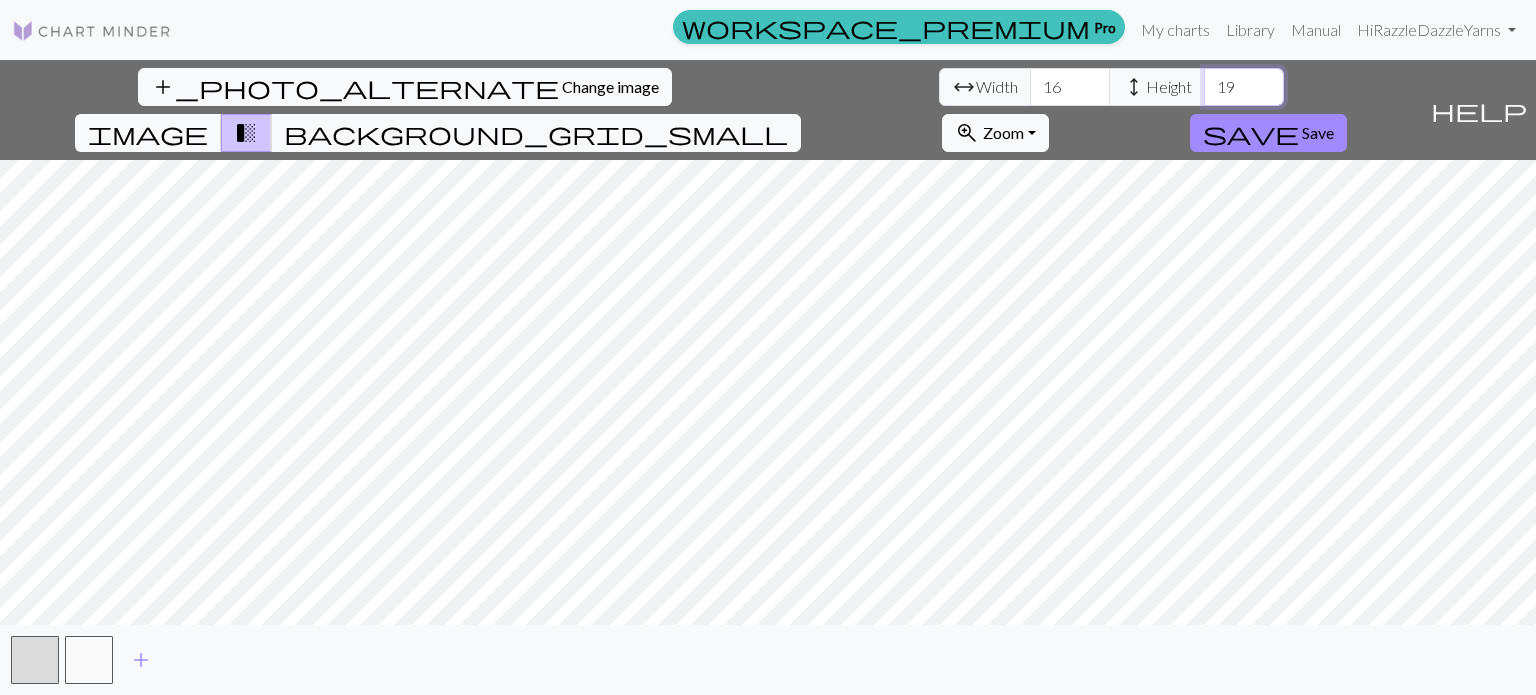 click on "19" at bounding box center [1244, 87] 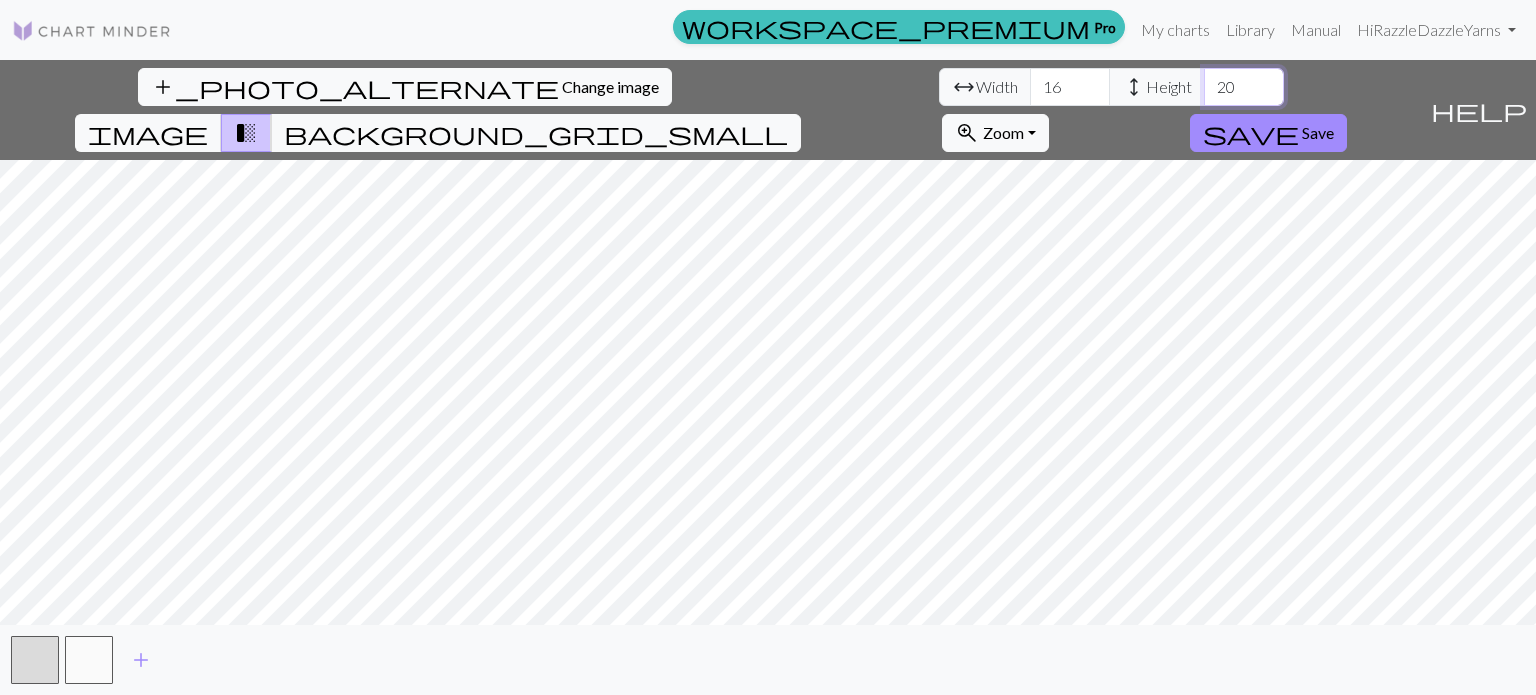 click on "20" at bounding box center (1244, 87) 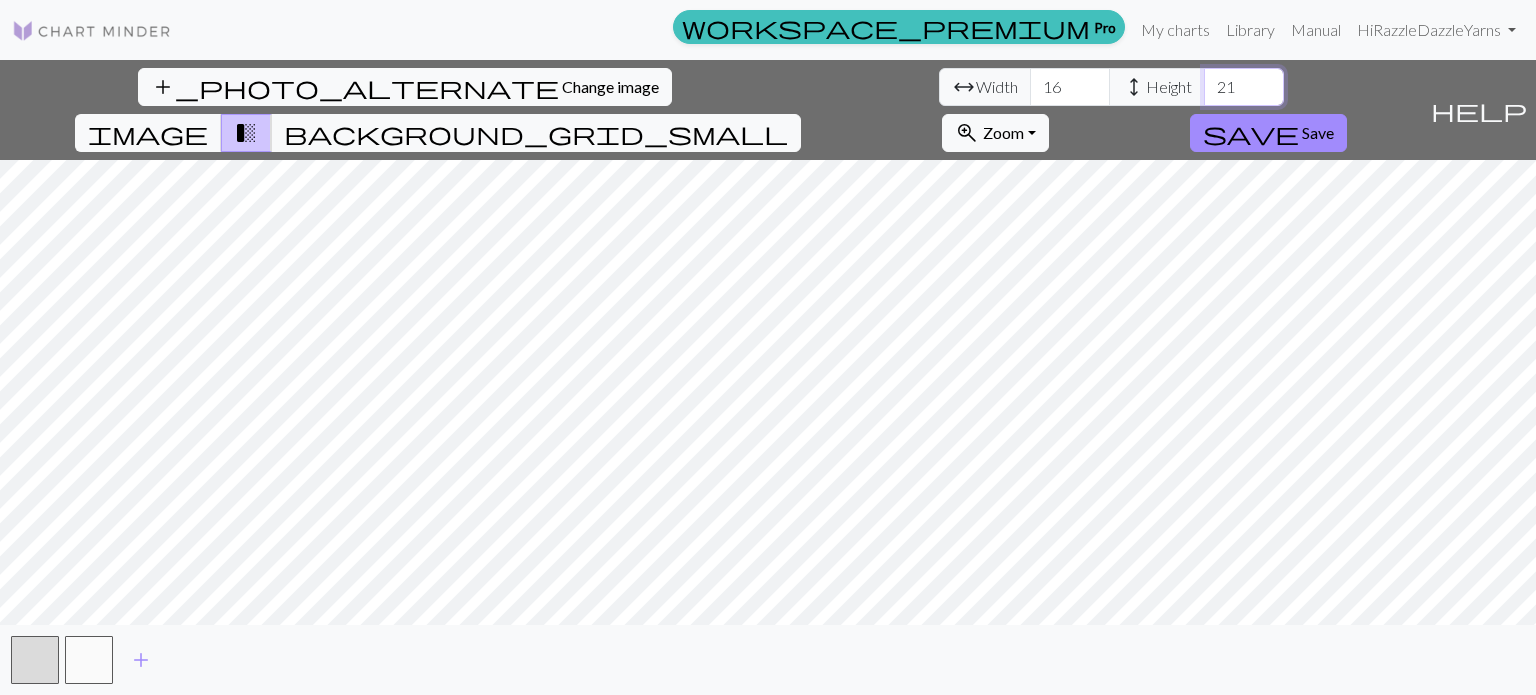 click on "21" at bounding box center [1244, 87] 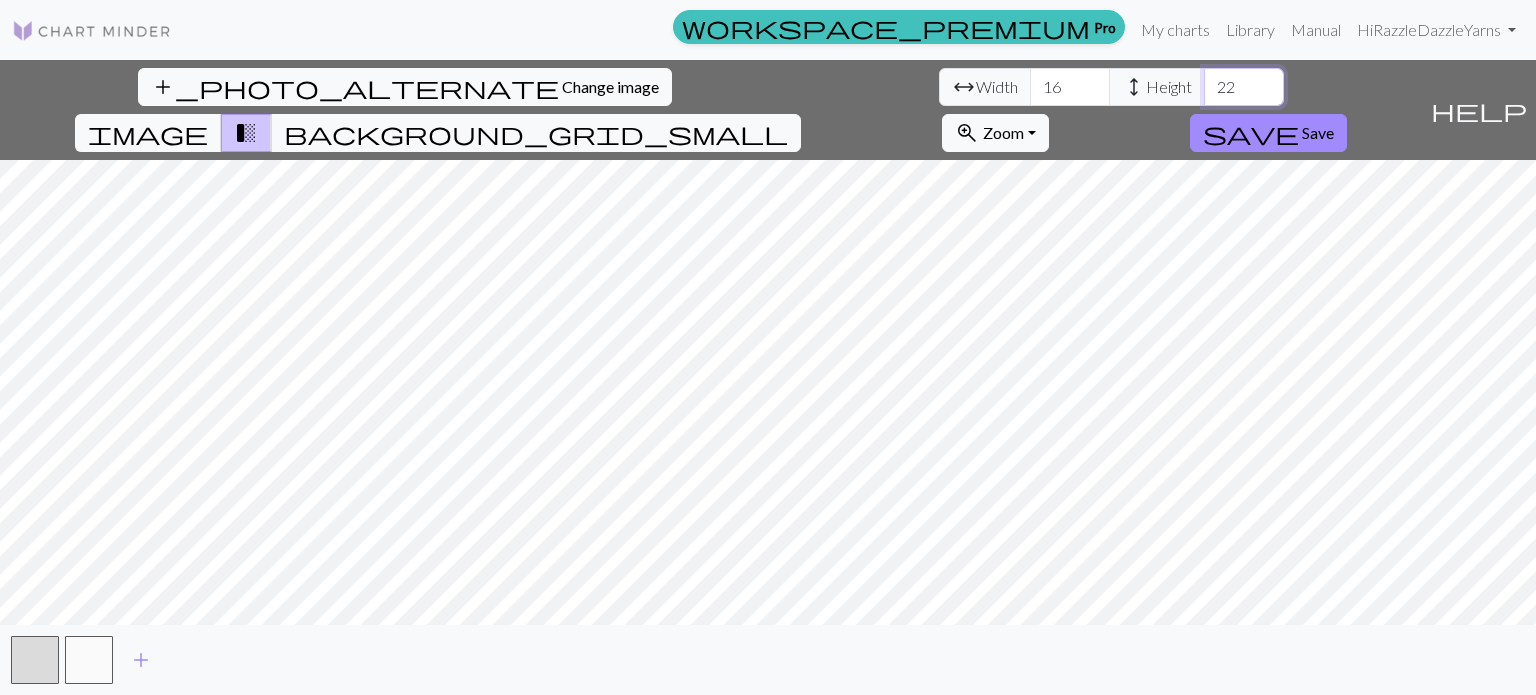 click on "22" at bounding box center (1244, 87) 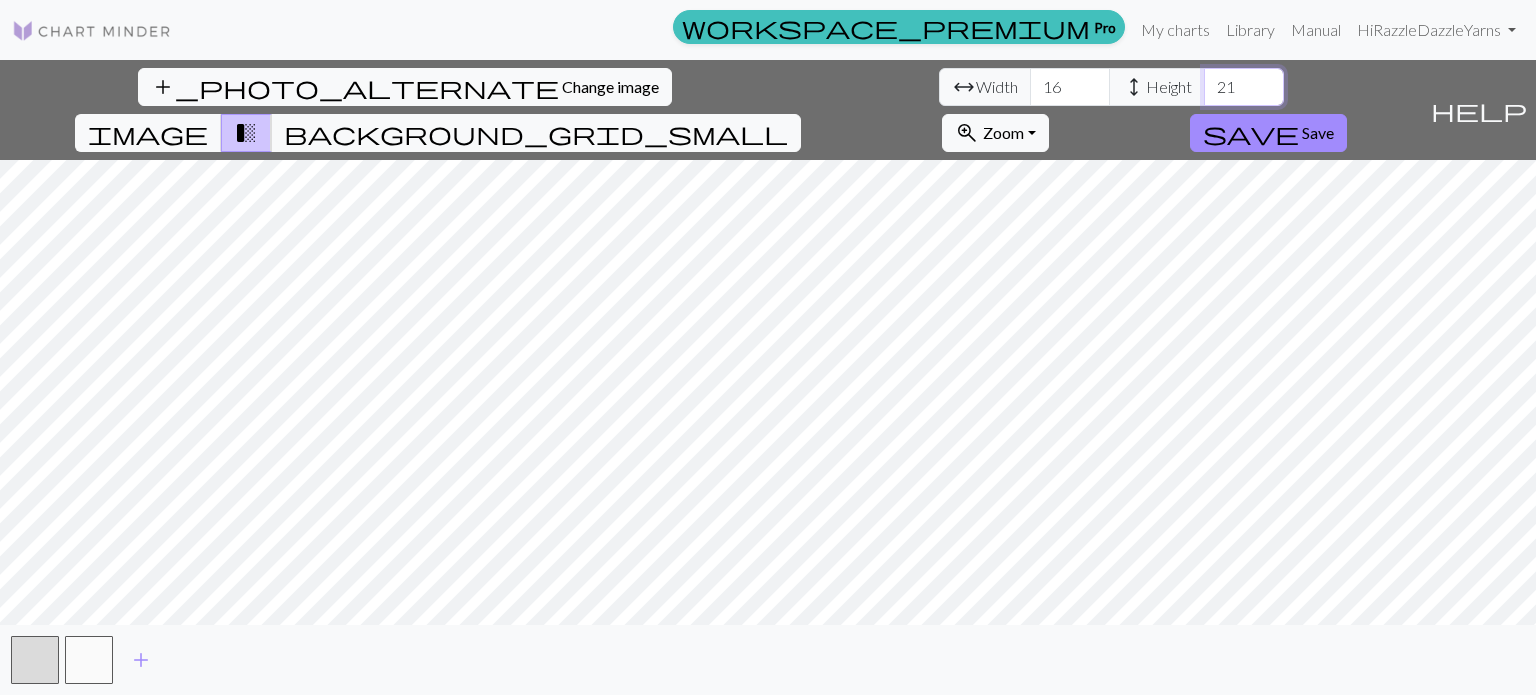 click on "21" at bounding box center (1244, 87) 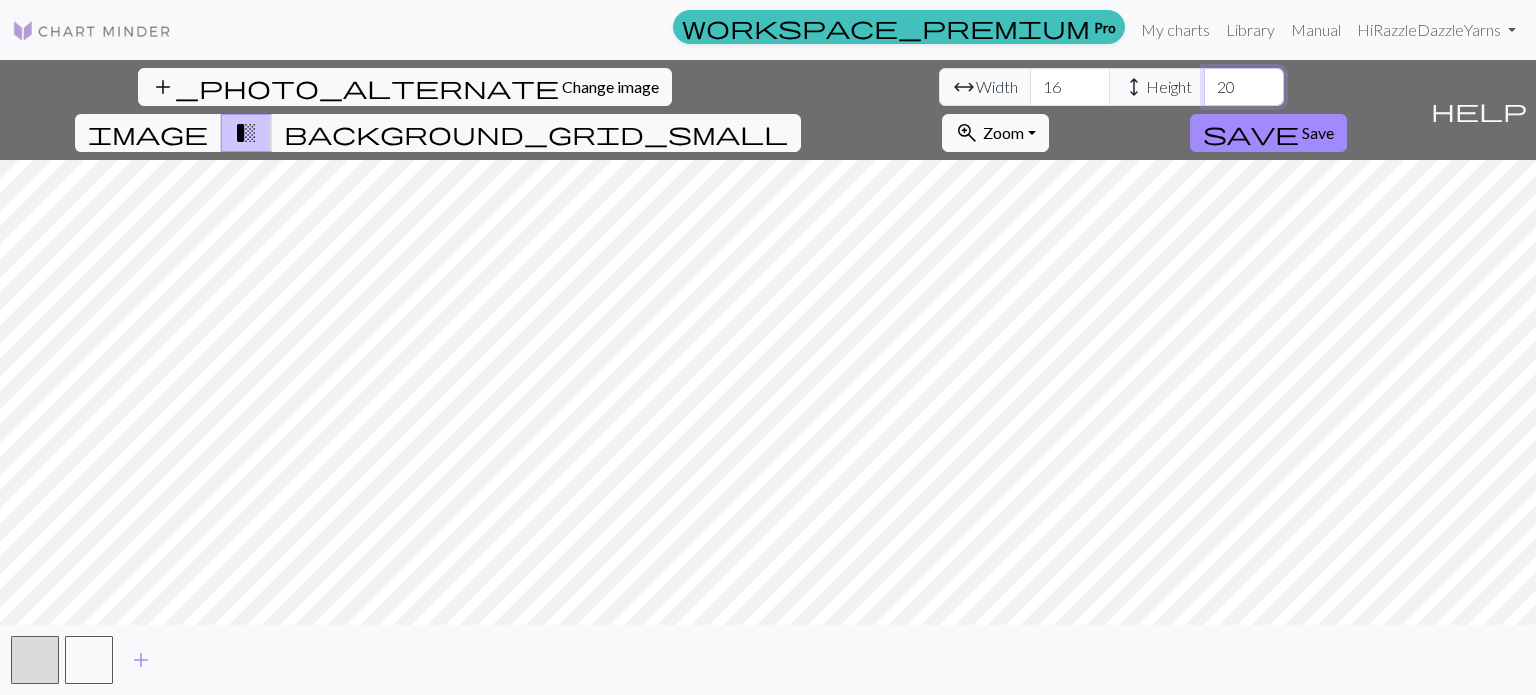 type on "20" 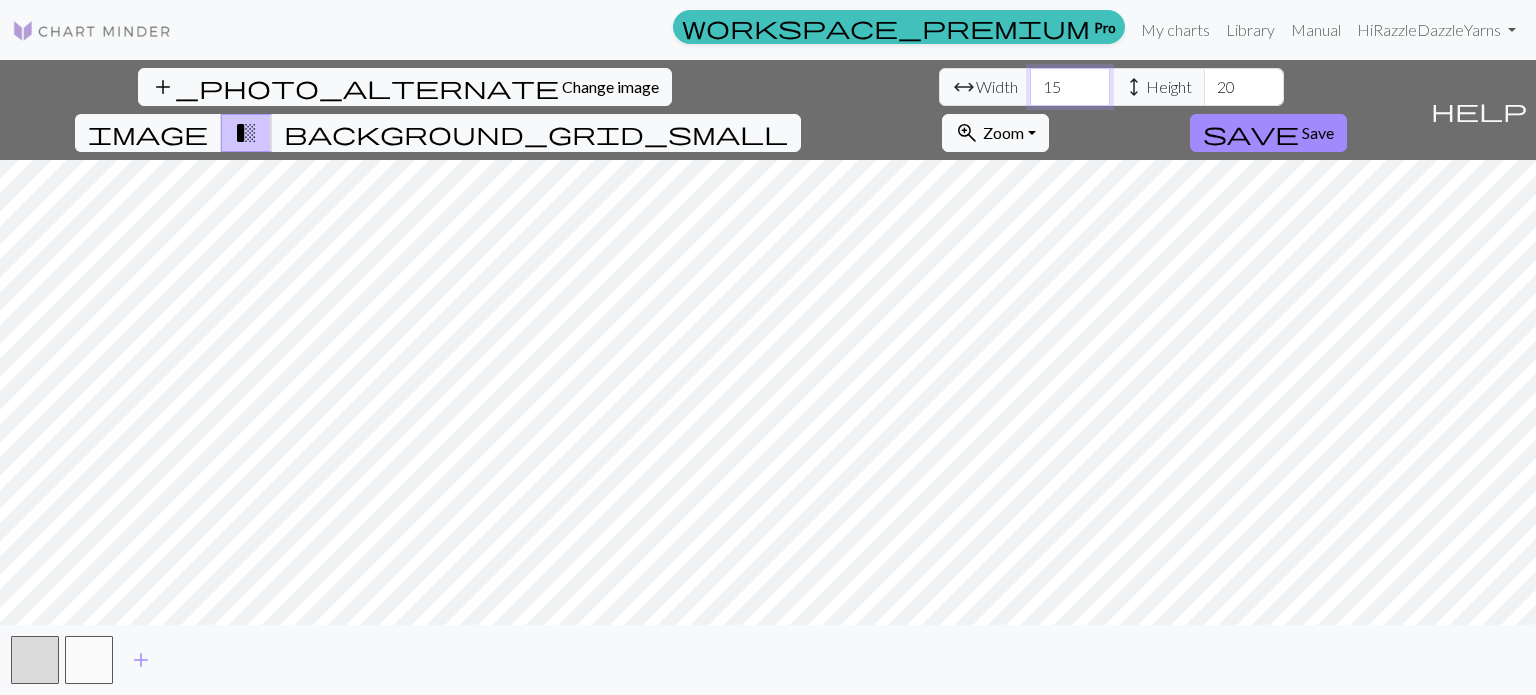 click on "15" at bounding box center (1070, 87) 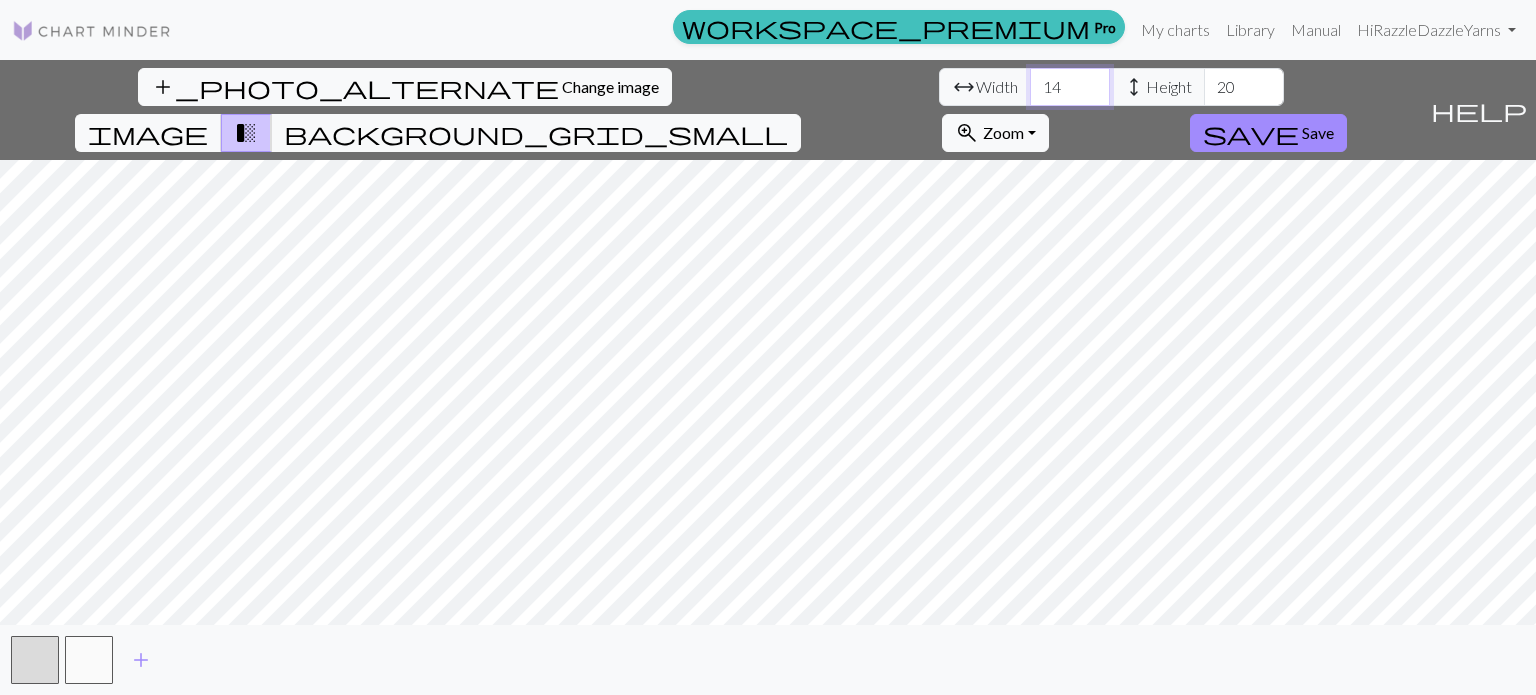 type on "14" 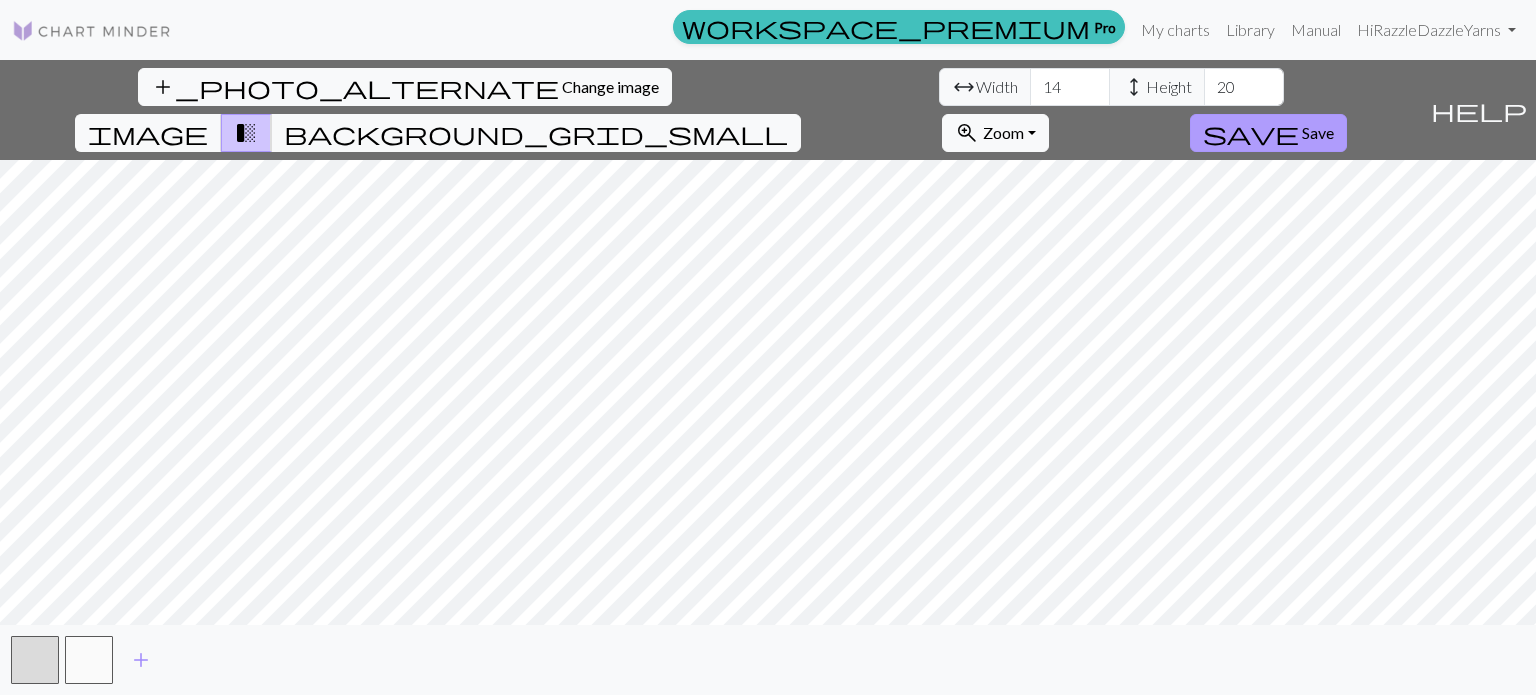 click on "Save" at bounding box center [1318, 132] 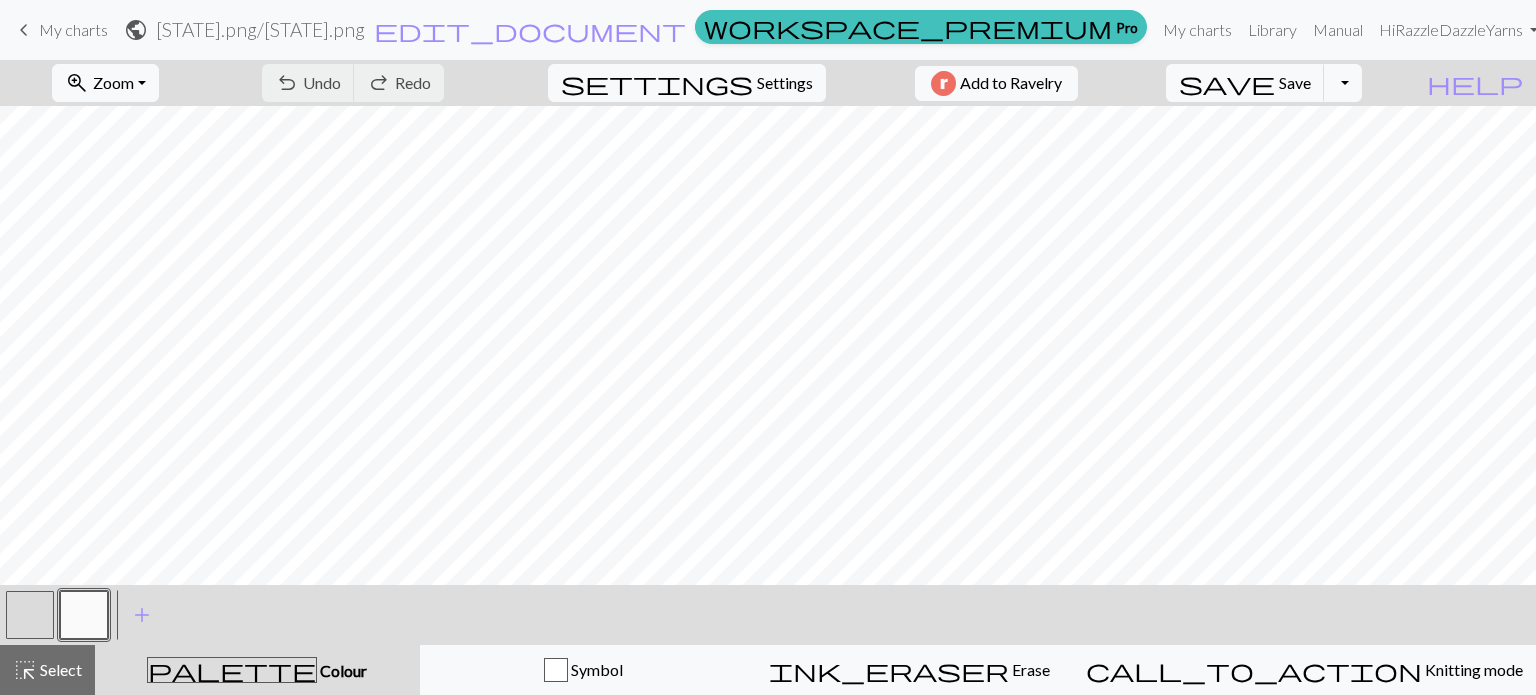click at bounding box center (30, 615) 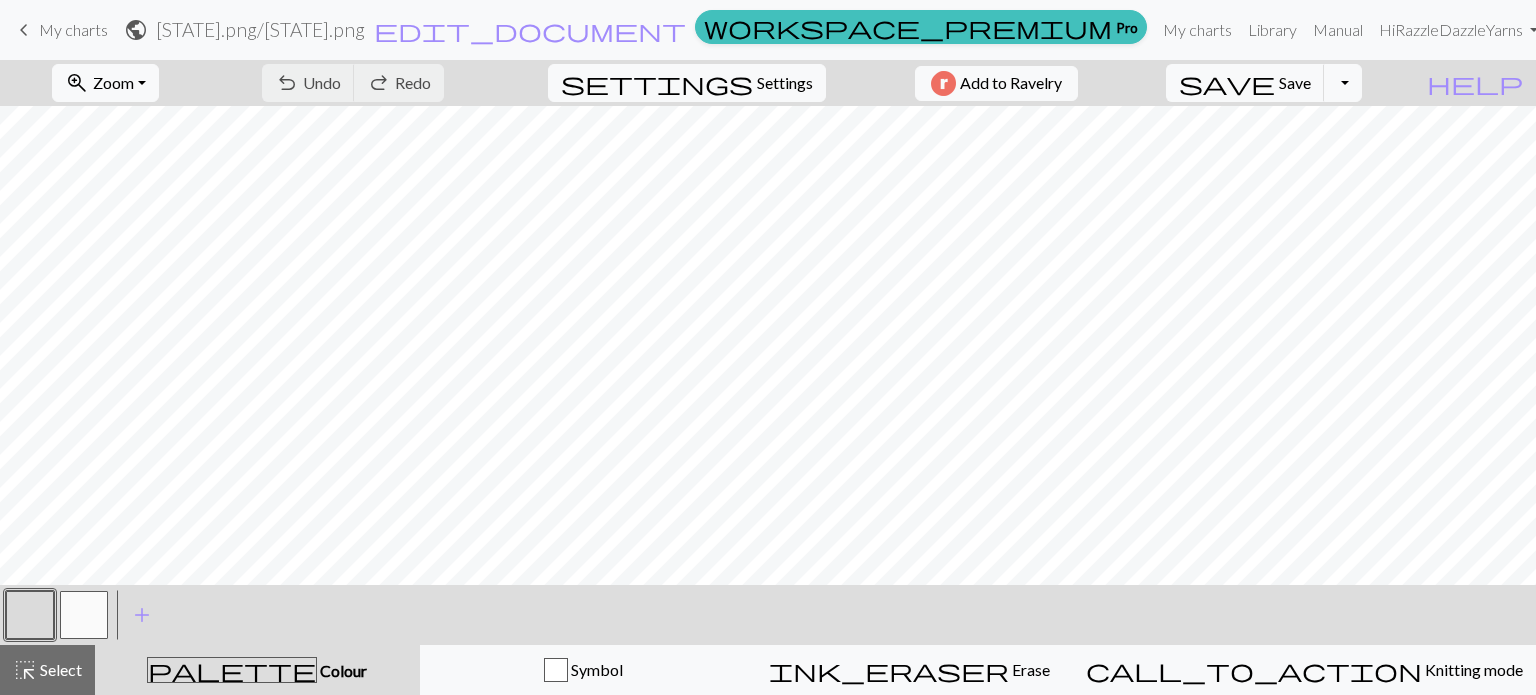 click at bounding box center (30, 615) 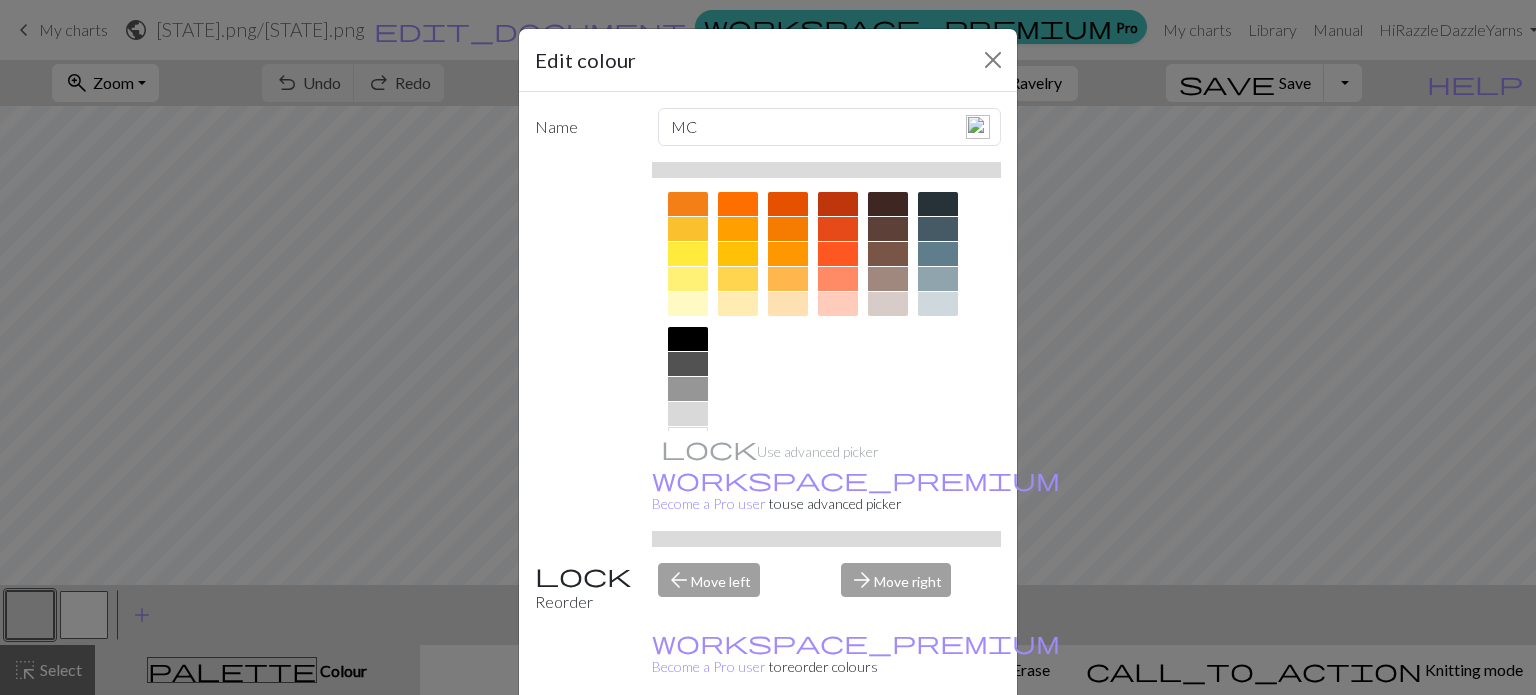 scroll, scrollTop: 320, scrollLeft: 0, axis: vertical 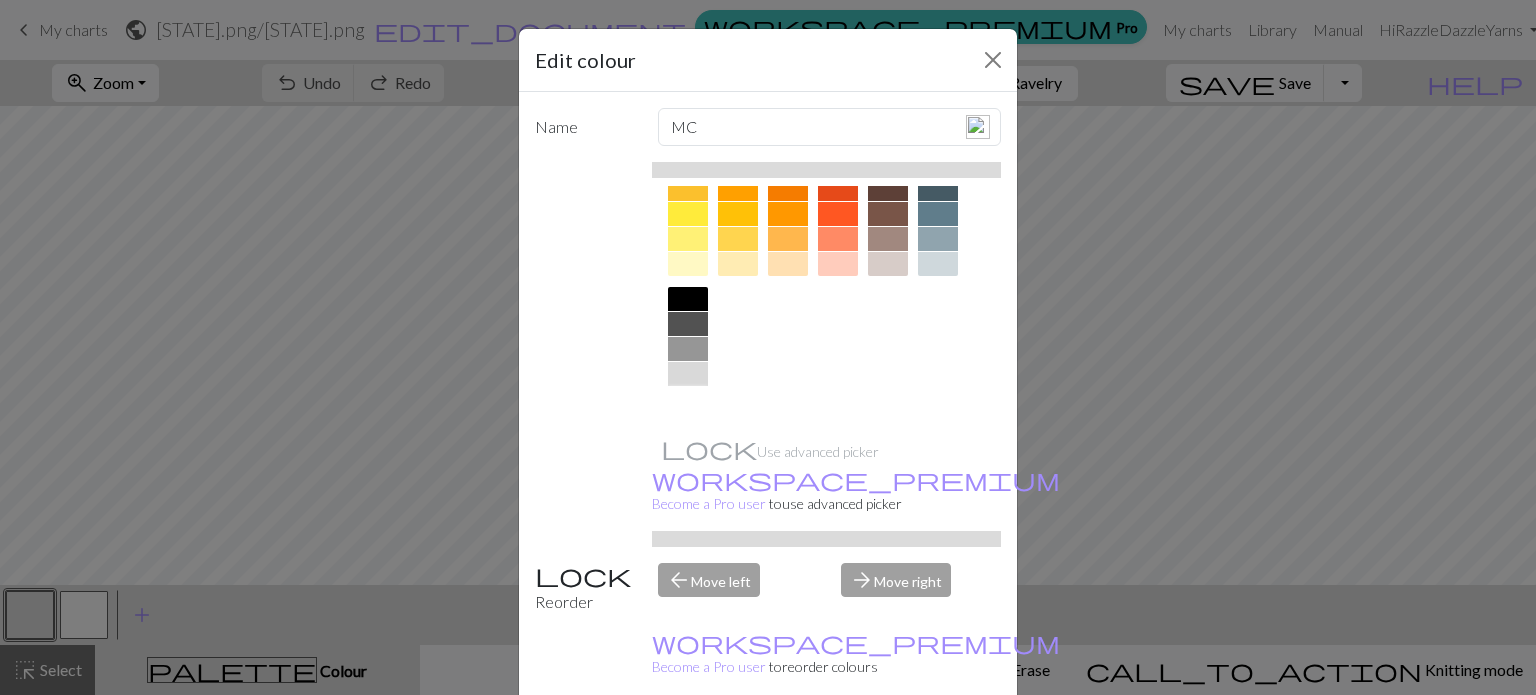 click at bounding box center (688, 399) 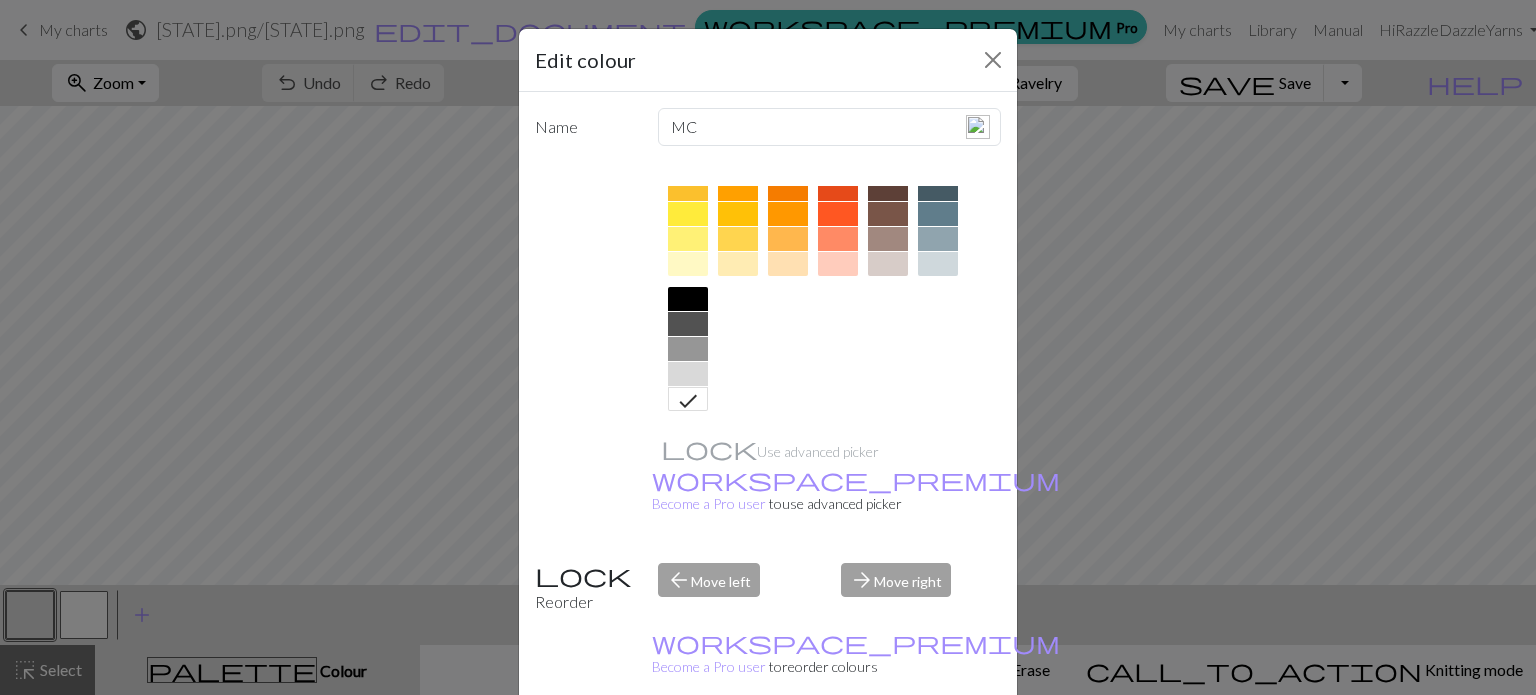 click on "Done" at bounding box center [888, 746] 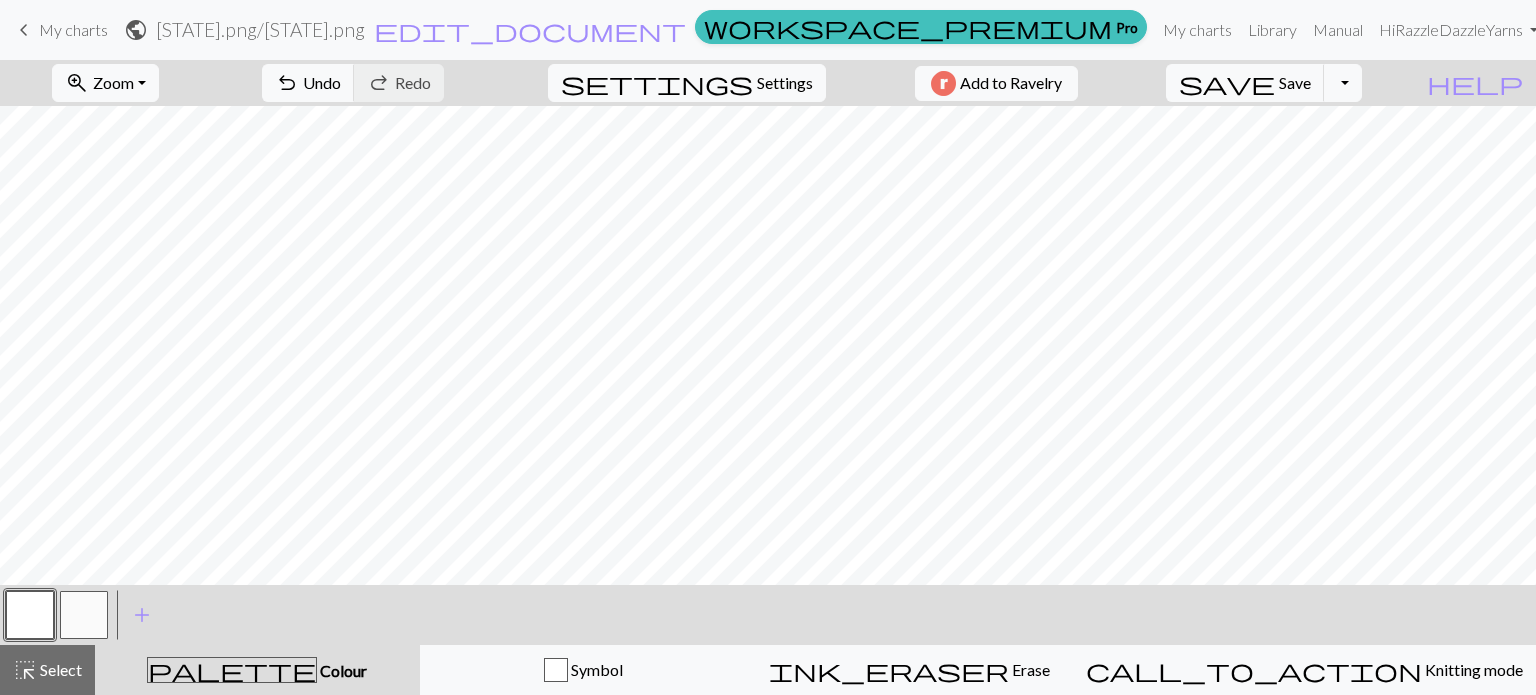 click at bounding box center [84, 615] 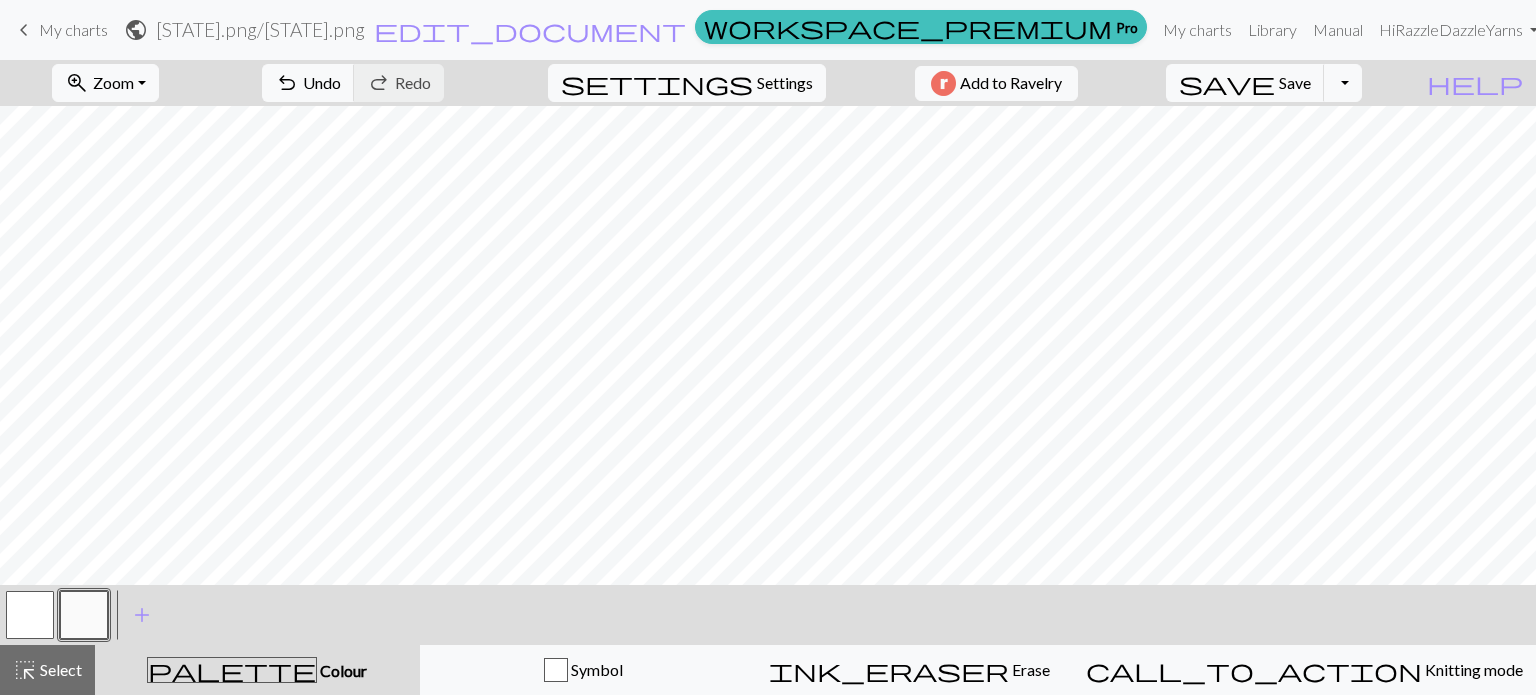 click at bounding box center (84, 615) 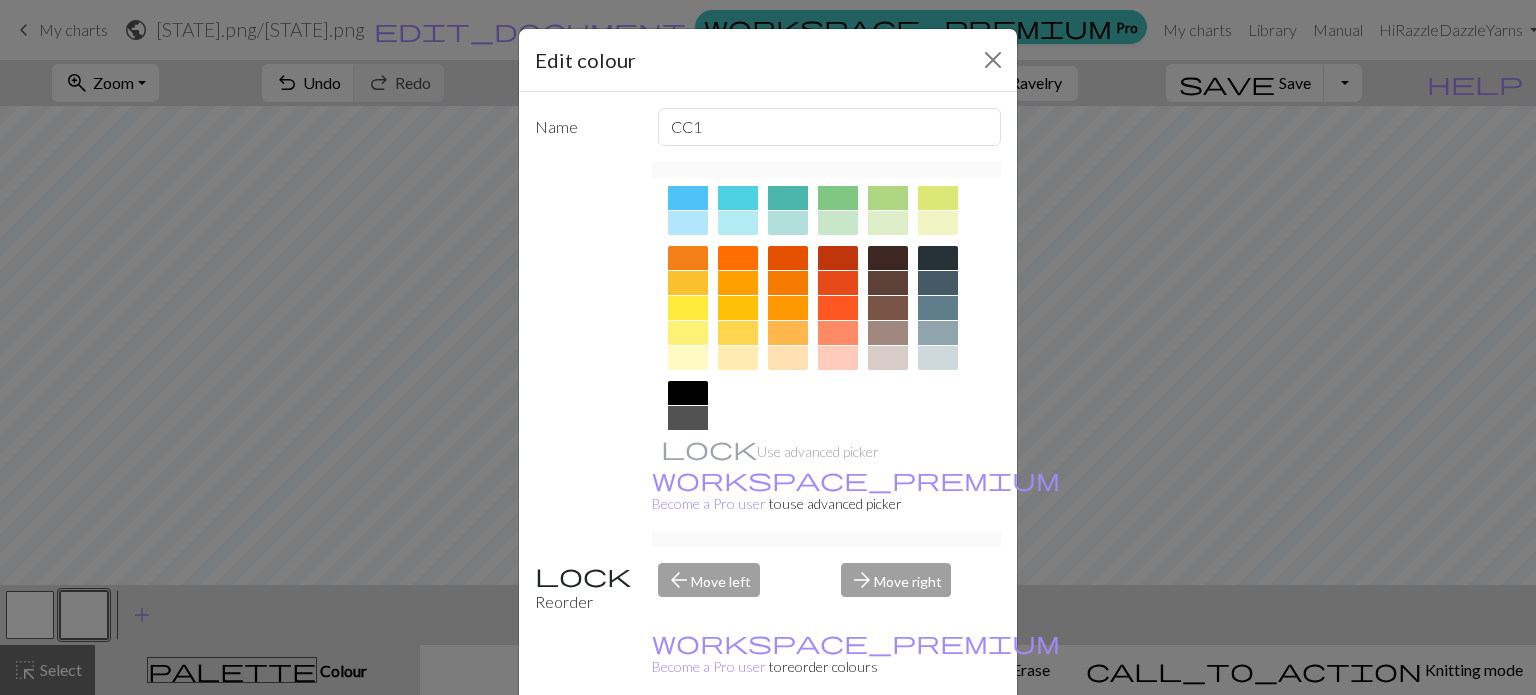 scroll, scrollTop: 240, scrollLeft: 0, axis: vertical 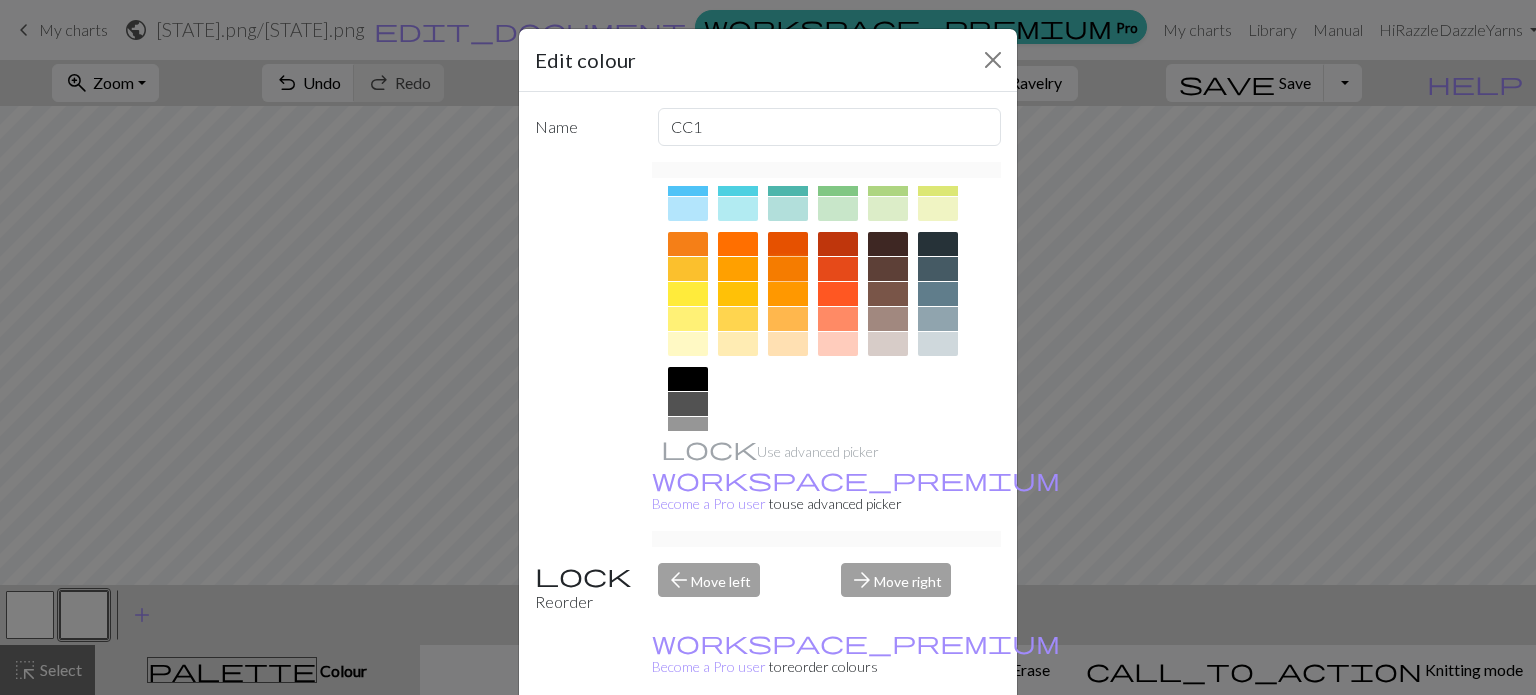 click at bounding box center [788, 269] 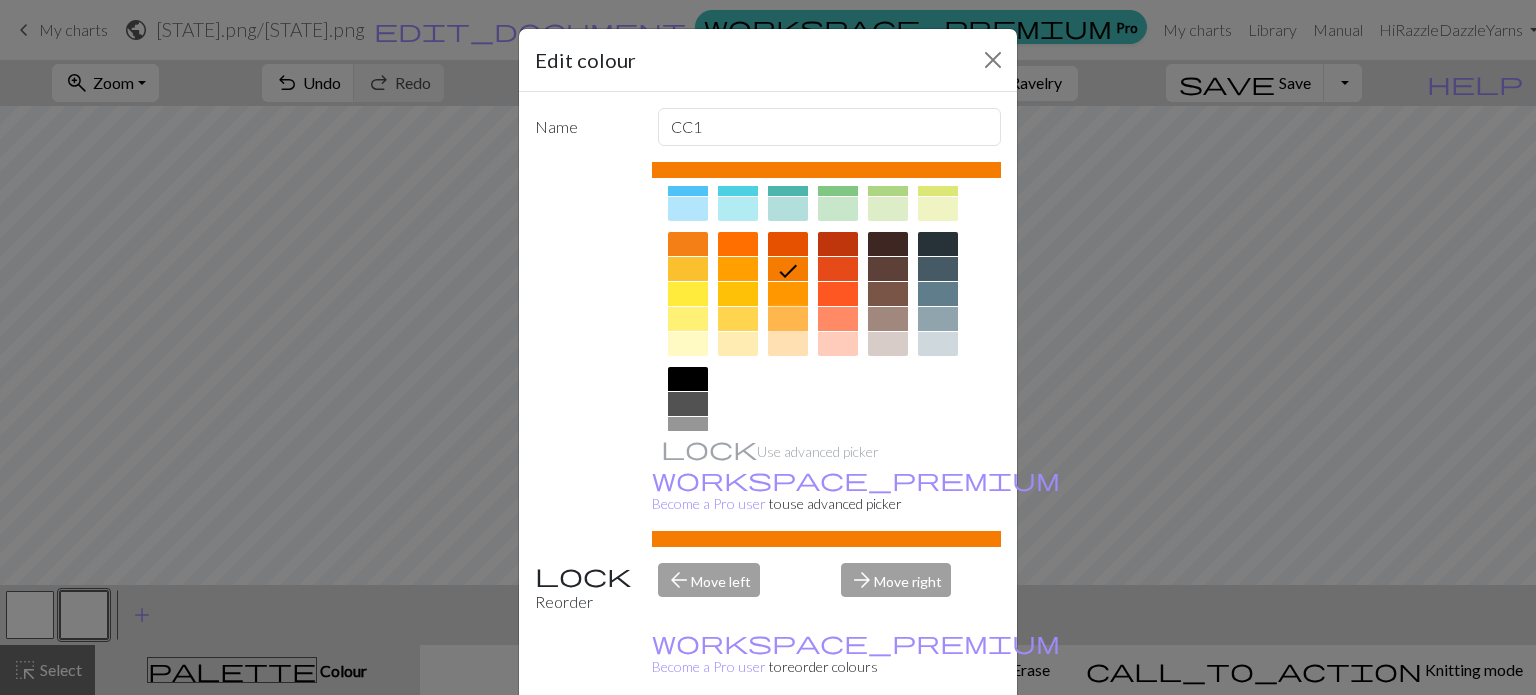 click at bounding box center [788, 319] 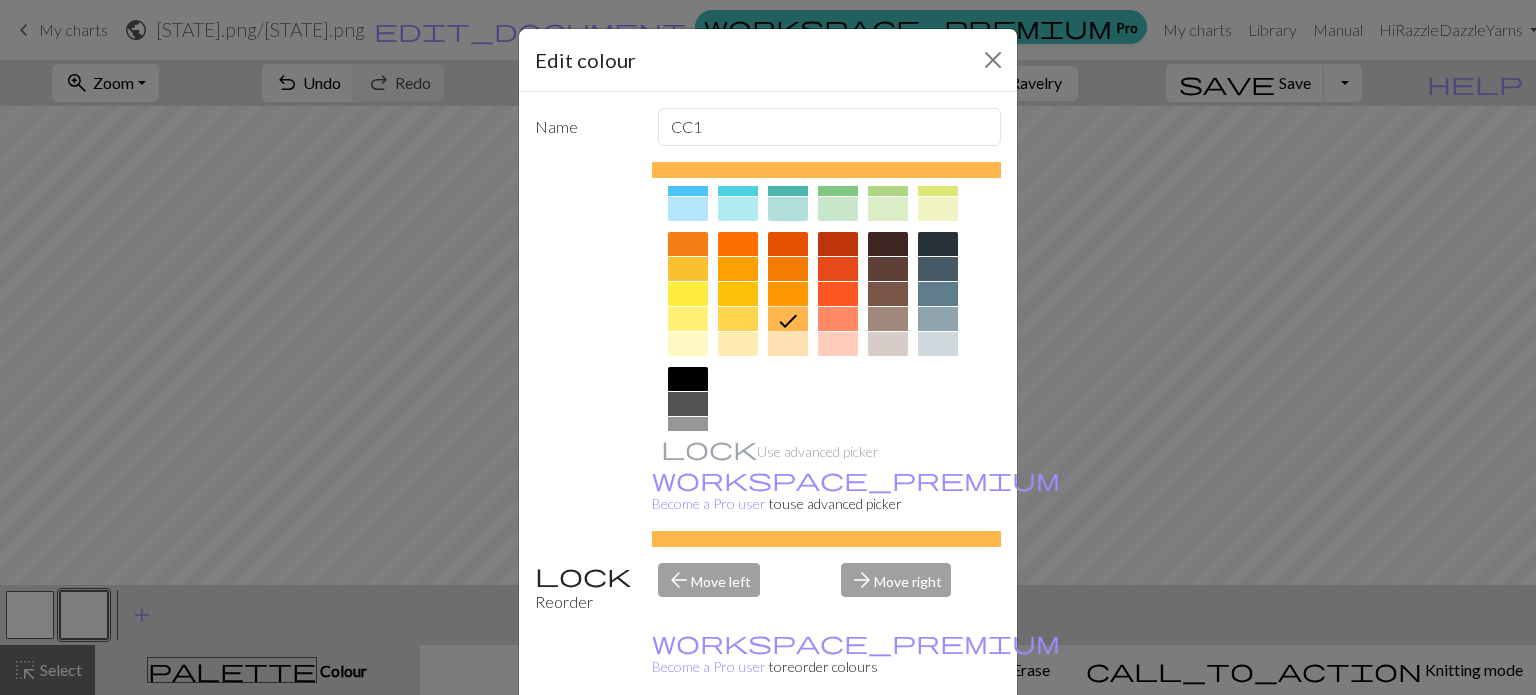 click at bounding box center (788, 299) 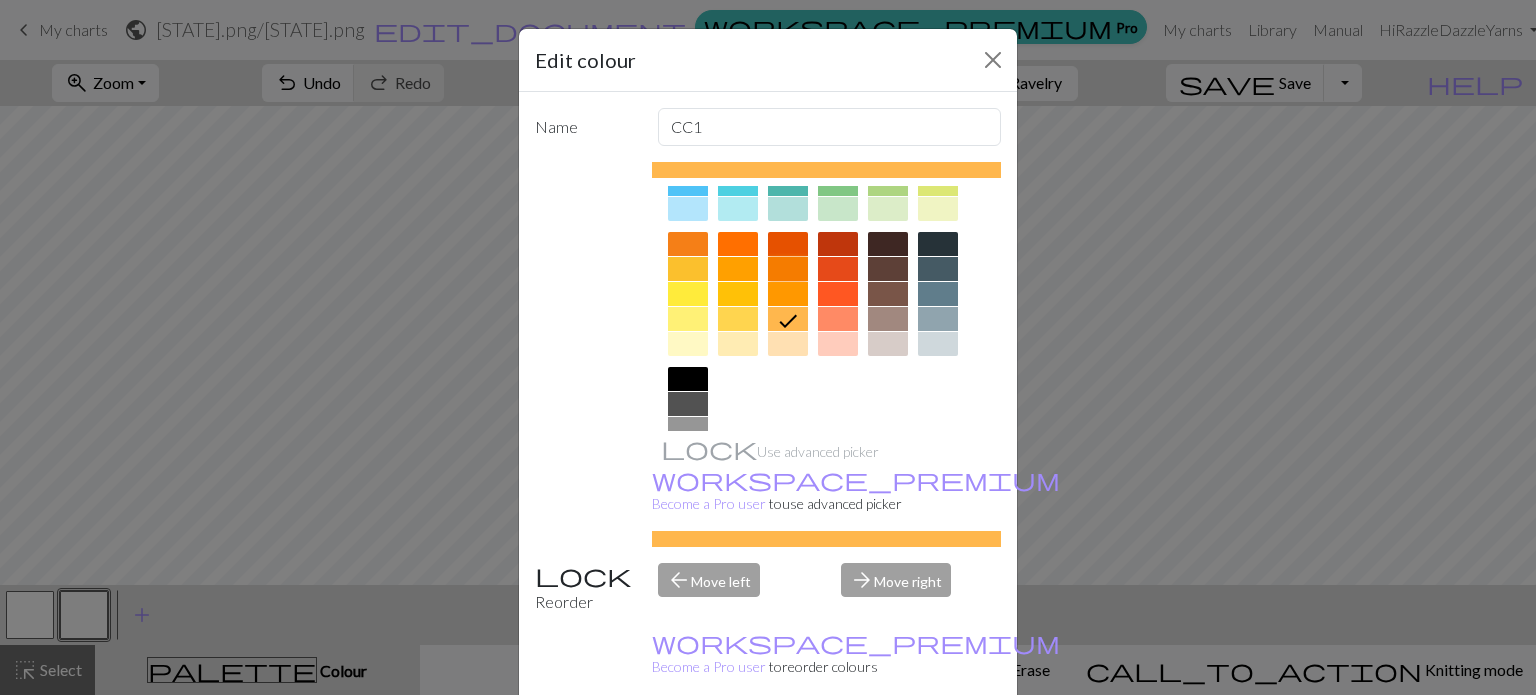 click at bounding box center (788, 269) 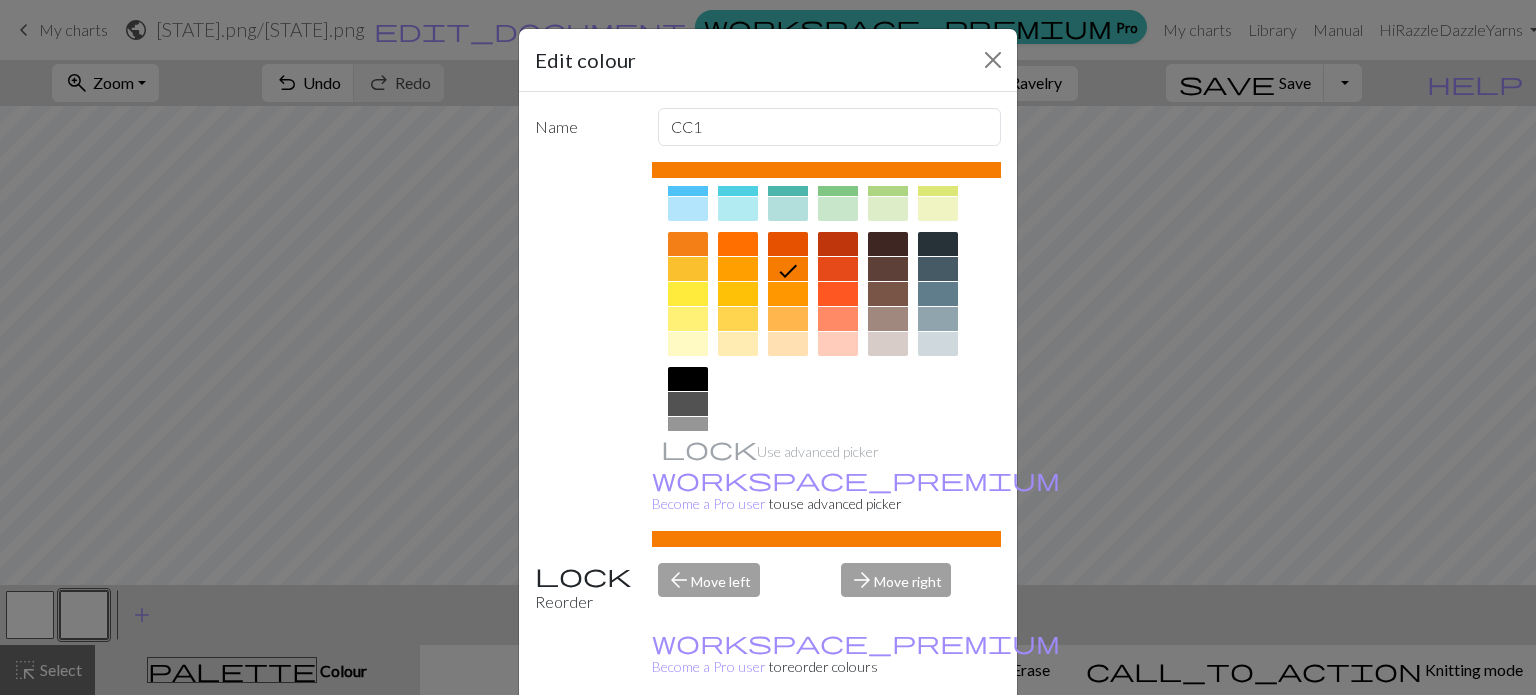 click on "Done" at bounding box center [888, 746] 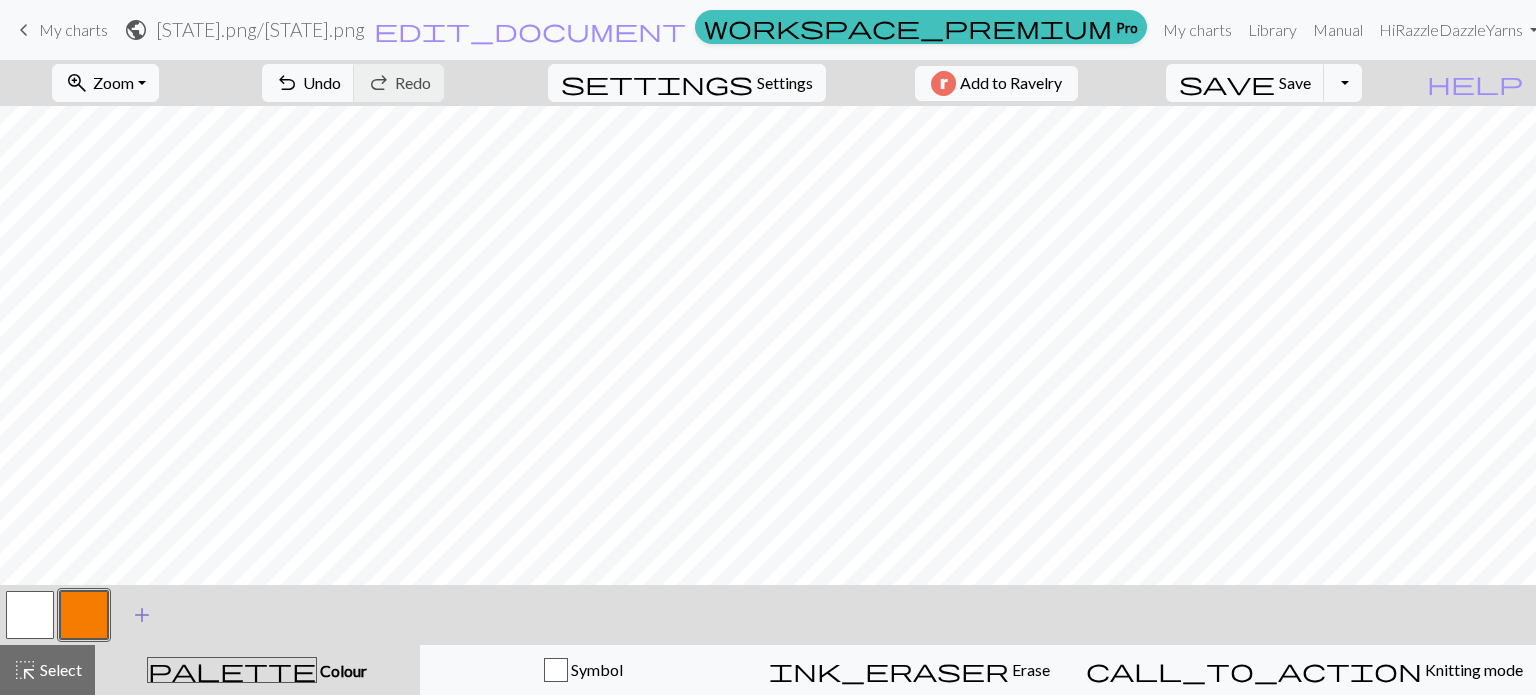 click on "add" at bounding box center [142, 615] 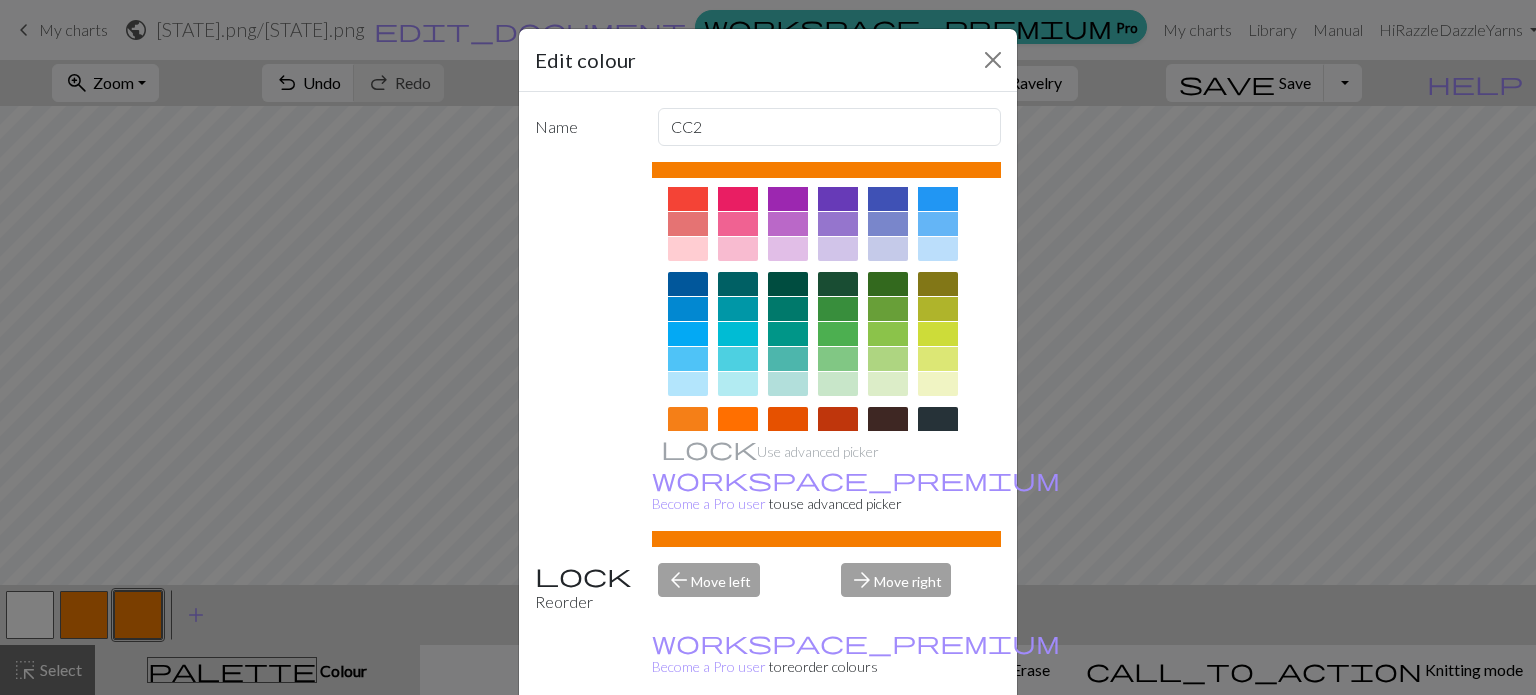 scroll, scrollTop: 80, scrollLeft: 0, axis: vertical 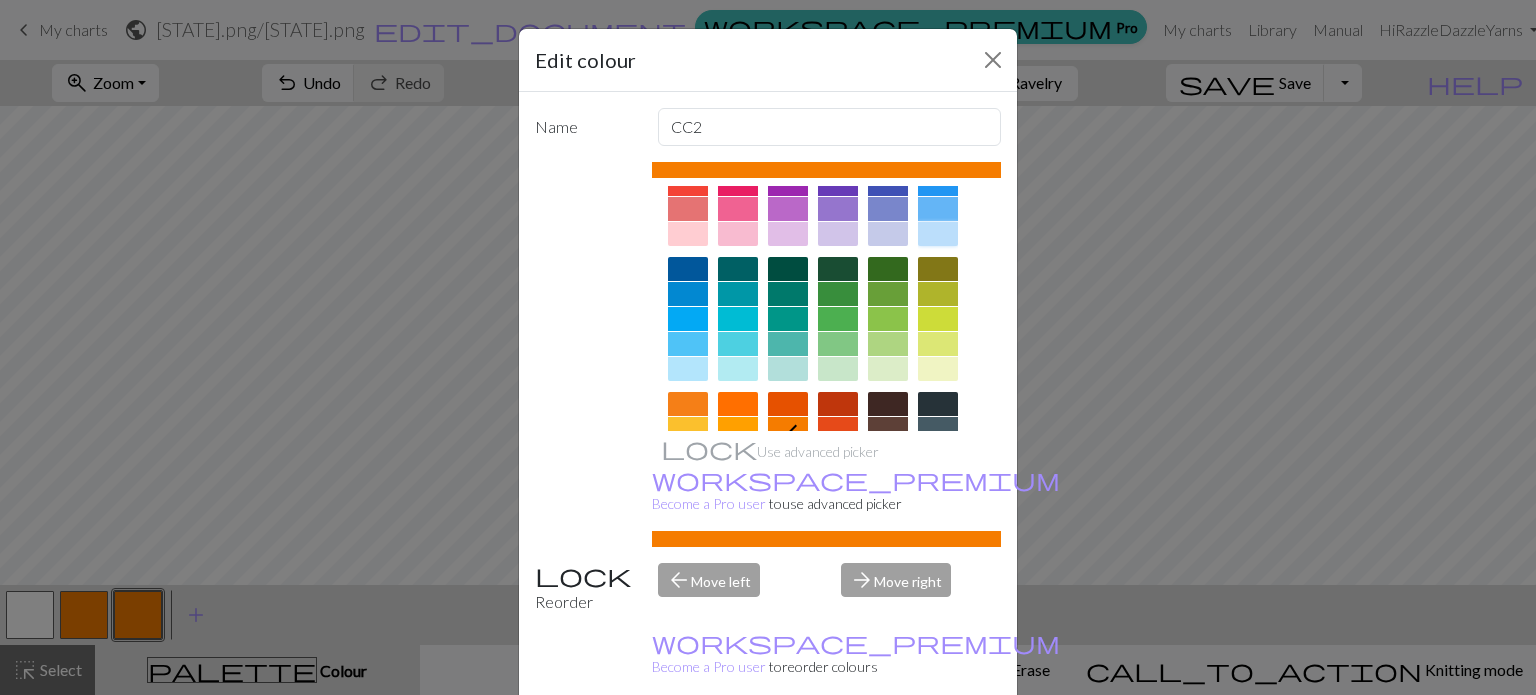 click at bounding box center (938, 234) 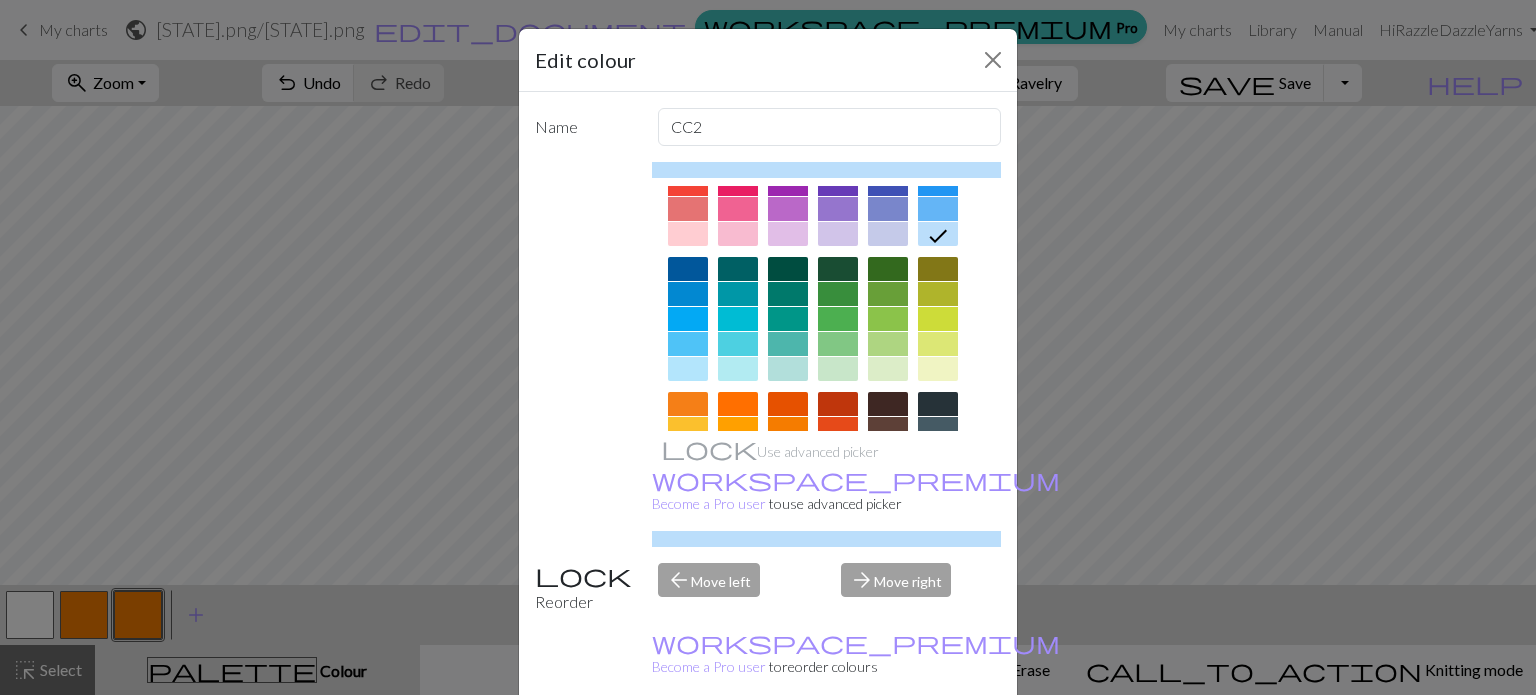click on "Done" at bounding box center (888, 746) 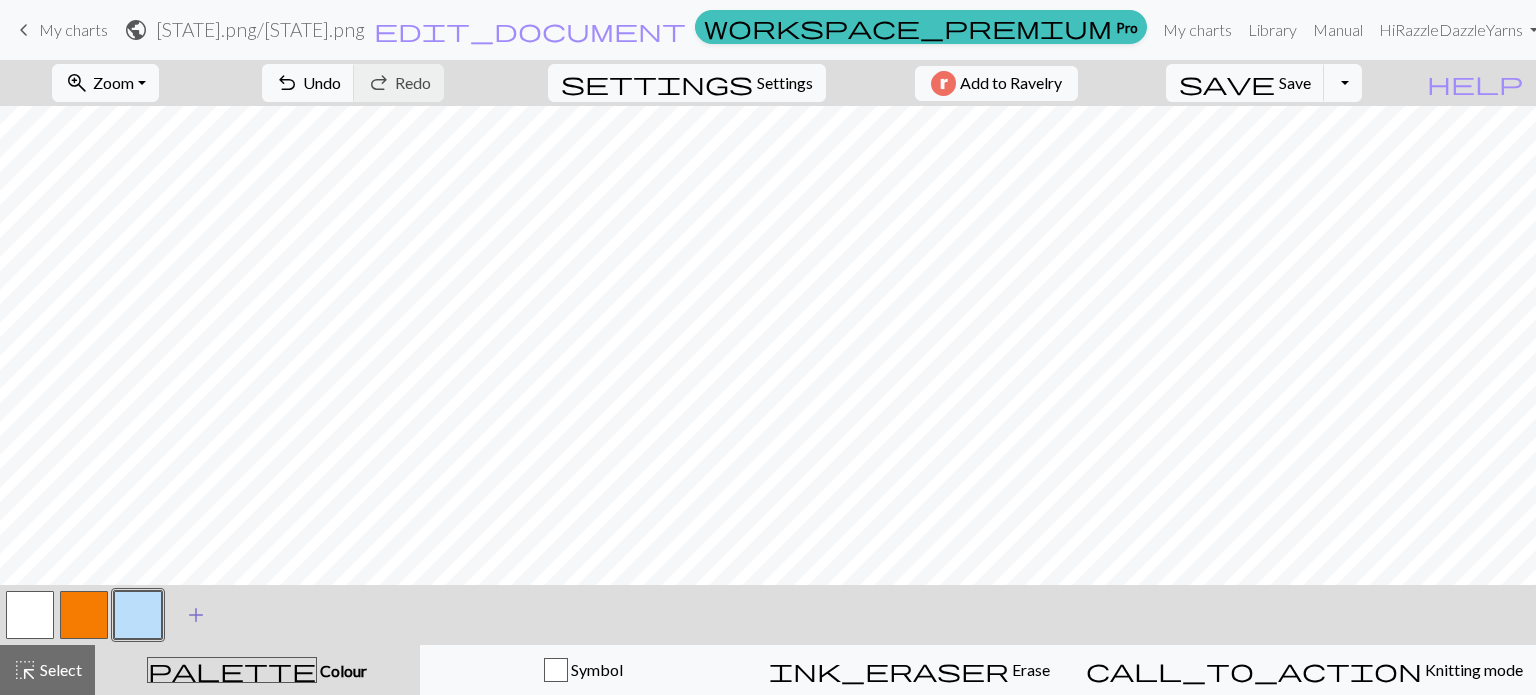 click on "add" at bounding box center (196, 615) 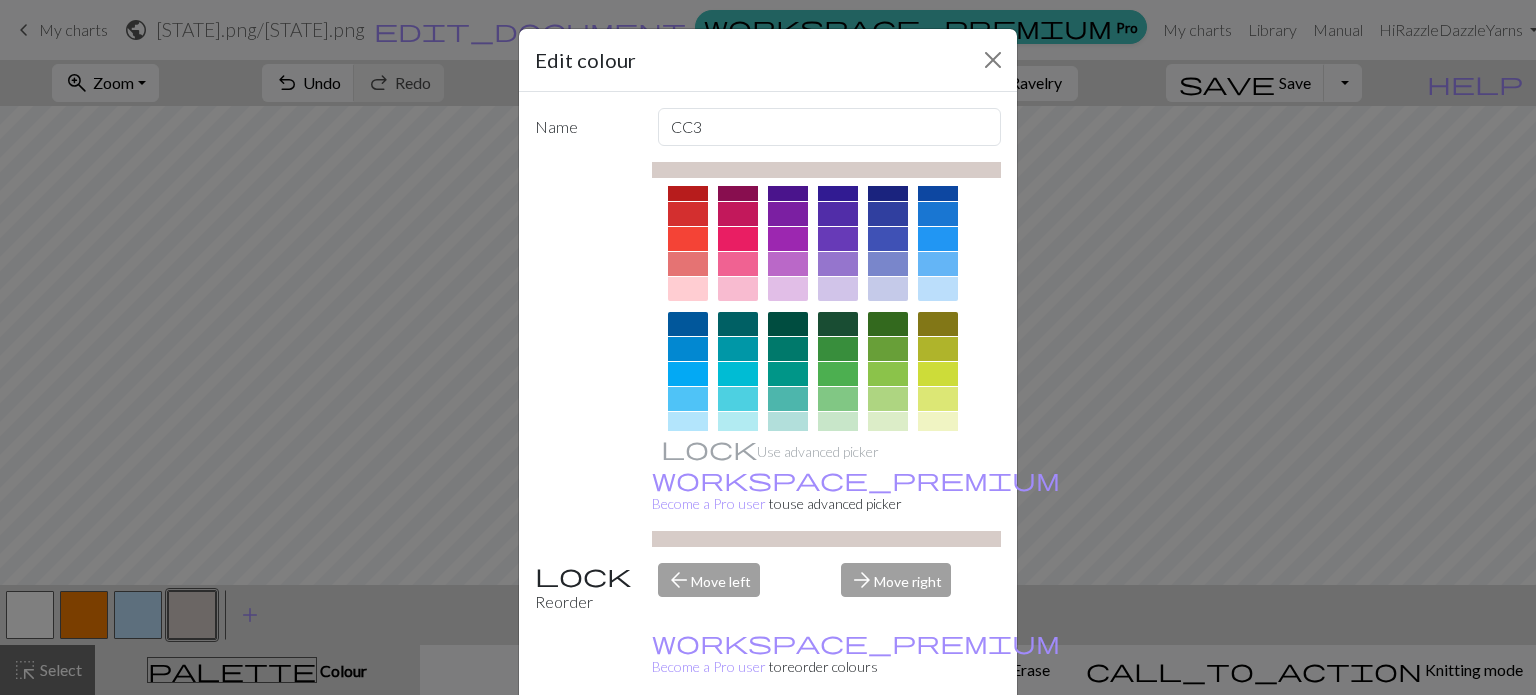 scroll, scrollTop: 40, scrollLeft: 0, axis: vertical 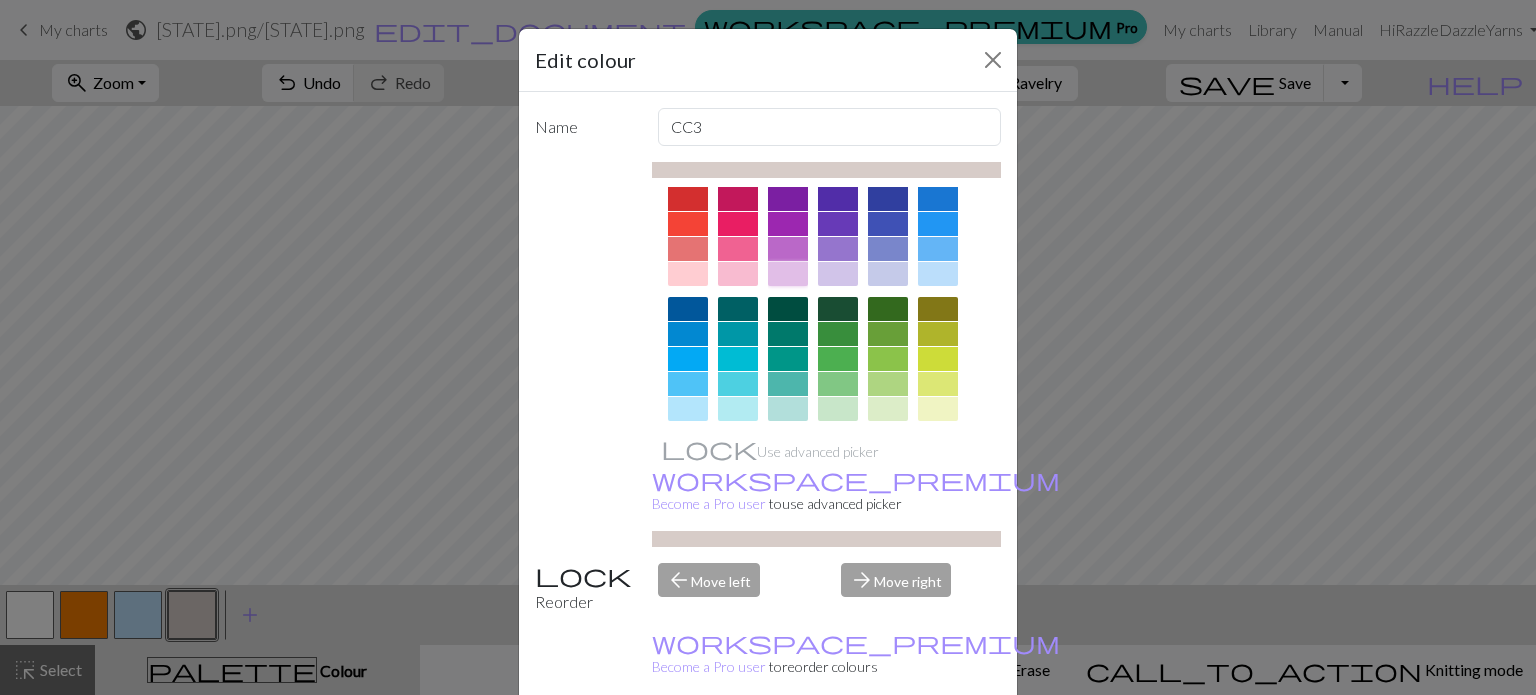 click at bounding box center [788, 274] 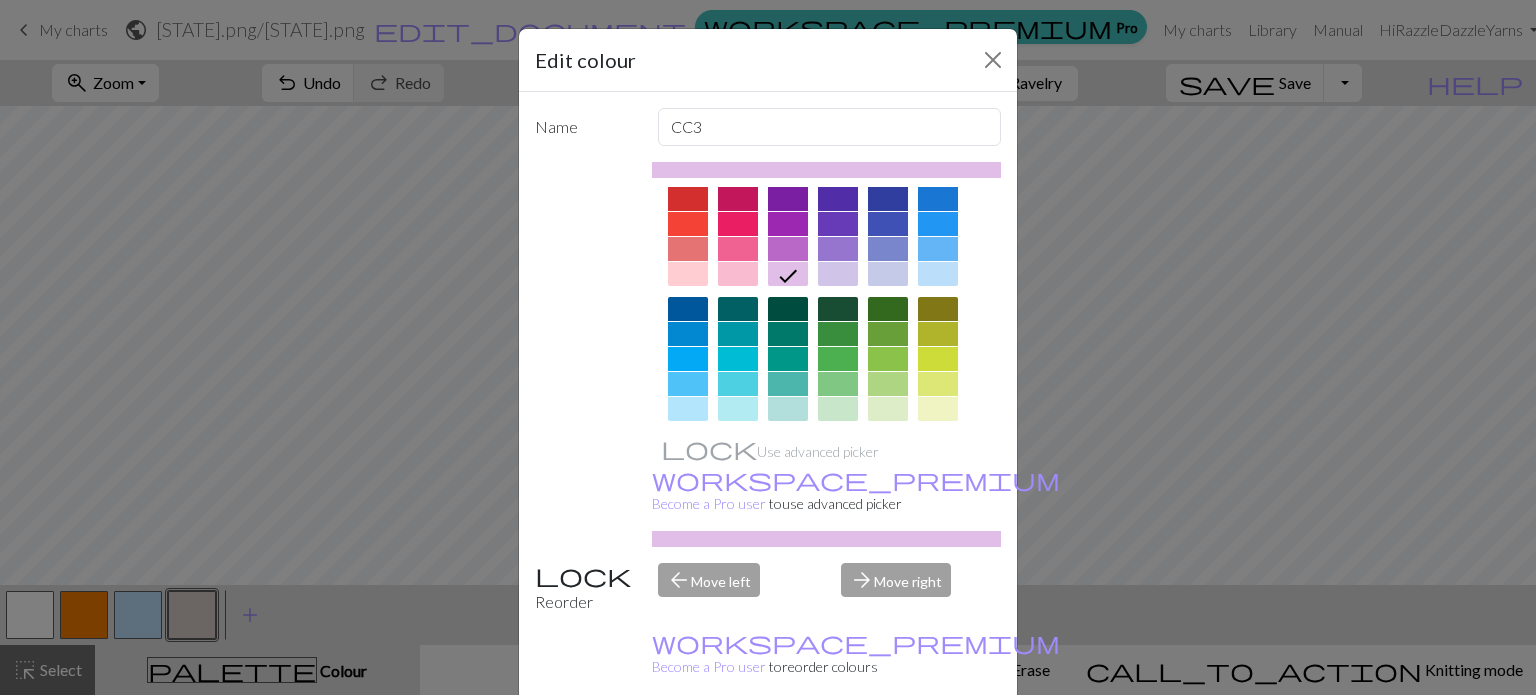 click on "Done" at bounding box center [888, 746] 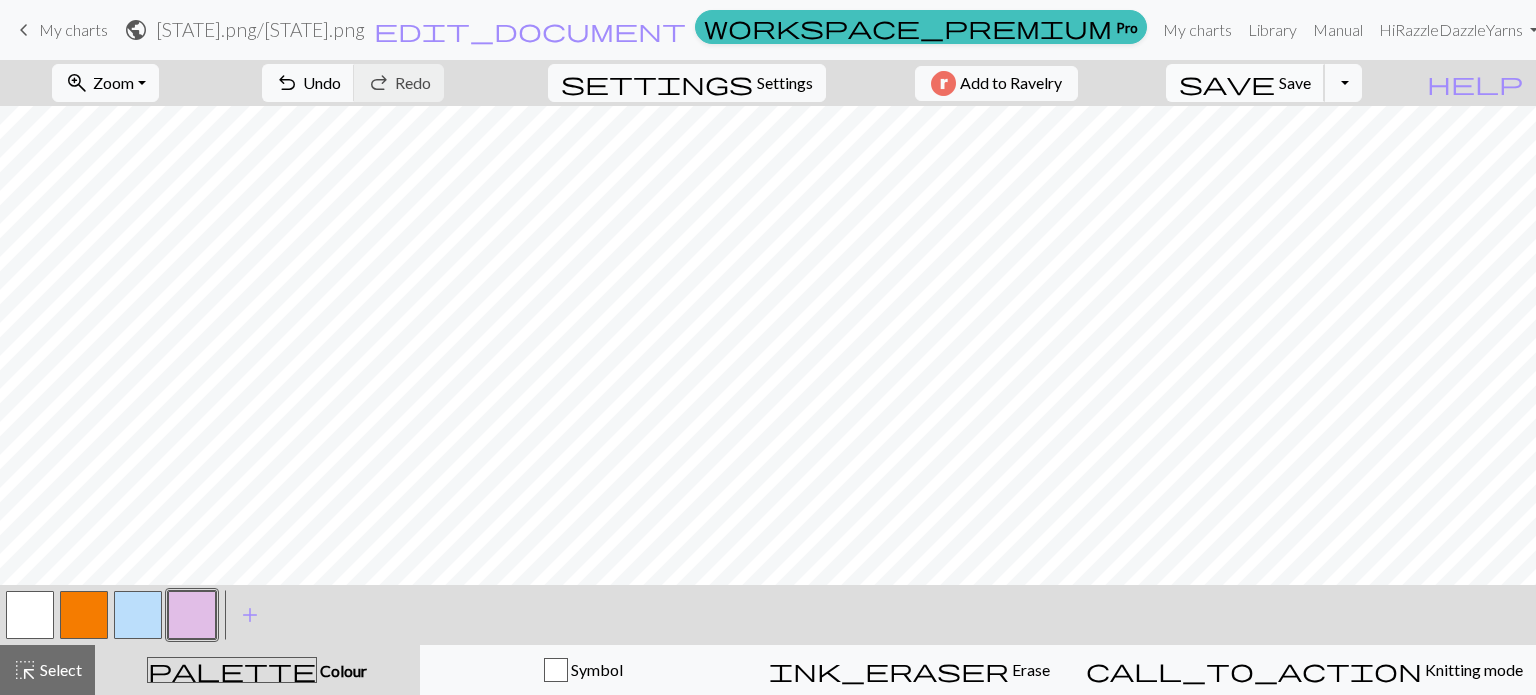 click on "save" at bounding box center [1227, 83] 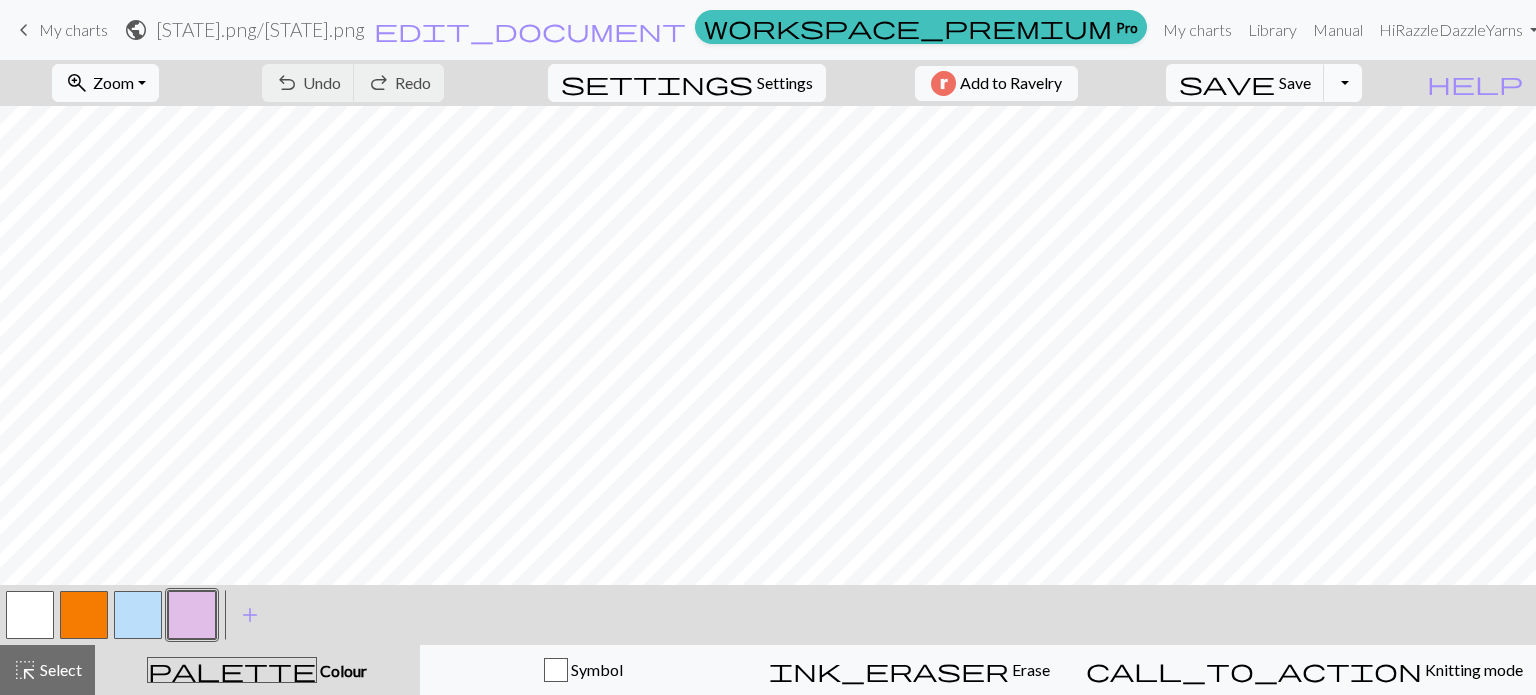 click on "Toggle Dropdown" at bounding box center (1343, 83) 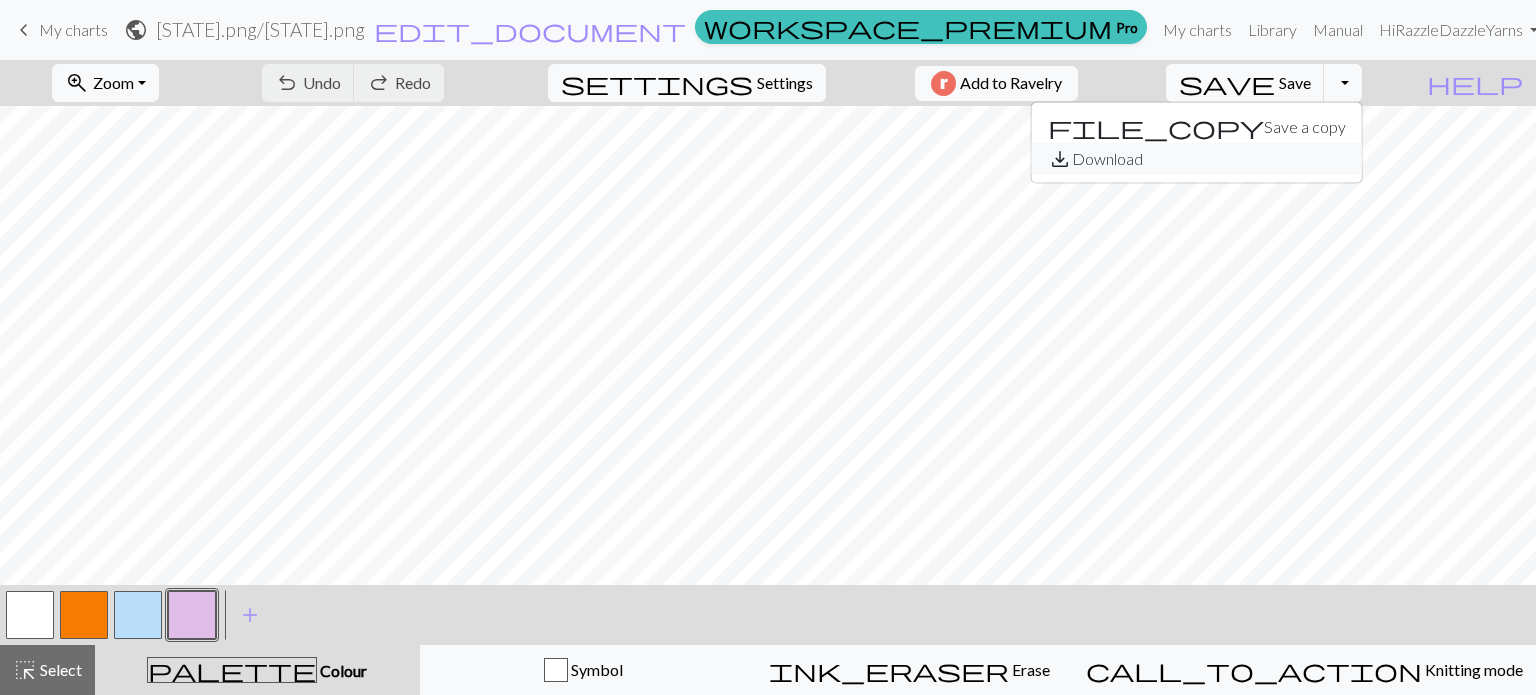 click on "save_alt  Download" at bounding box center (1197, 159) 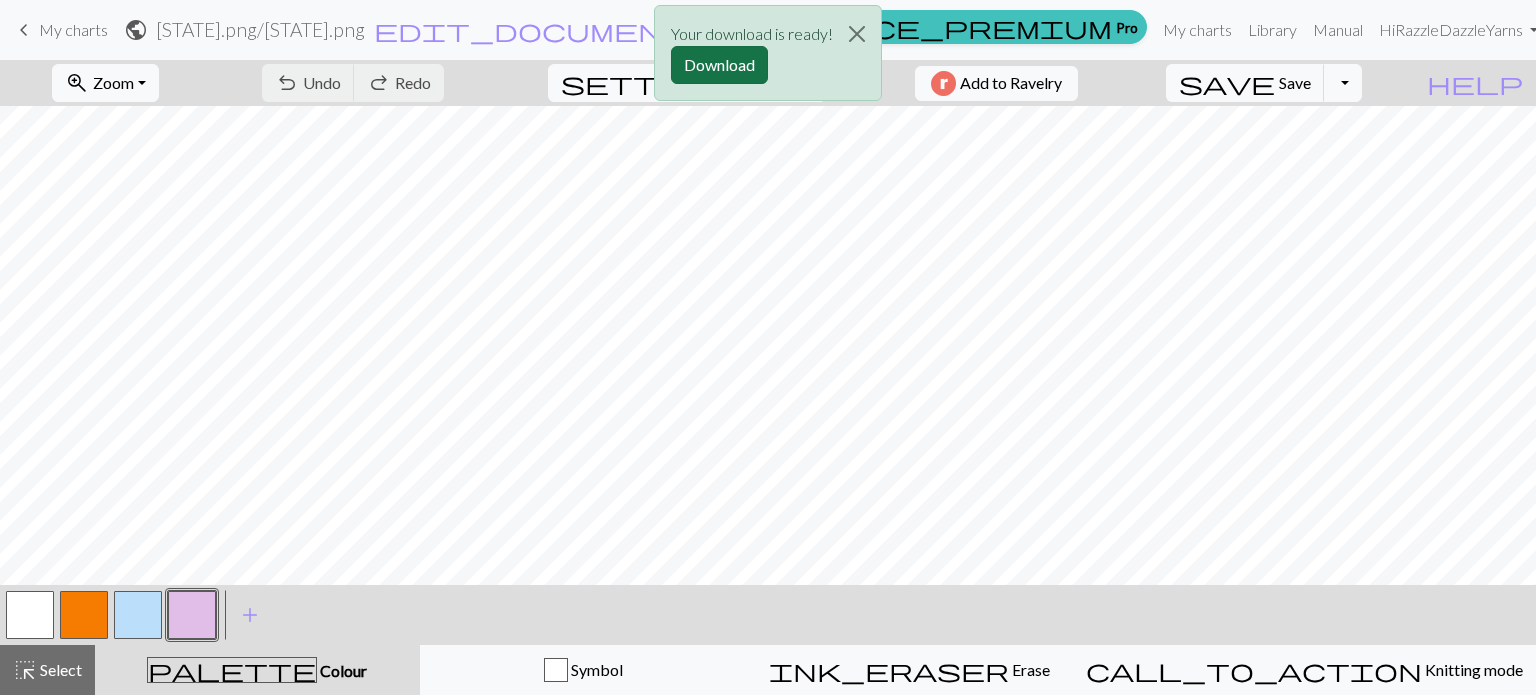 click on "Download" at bounding box center (719, 65) 